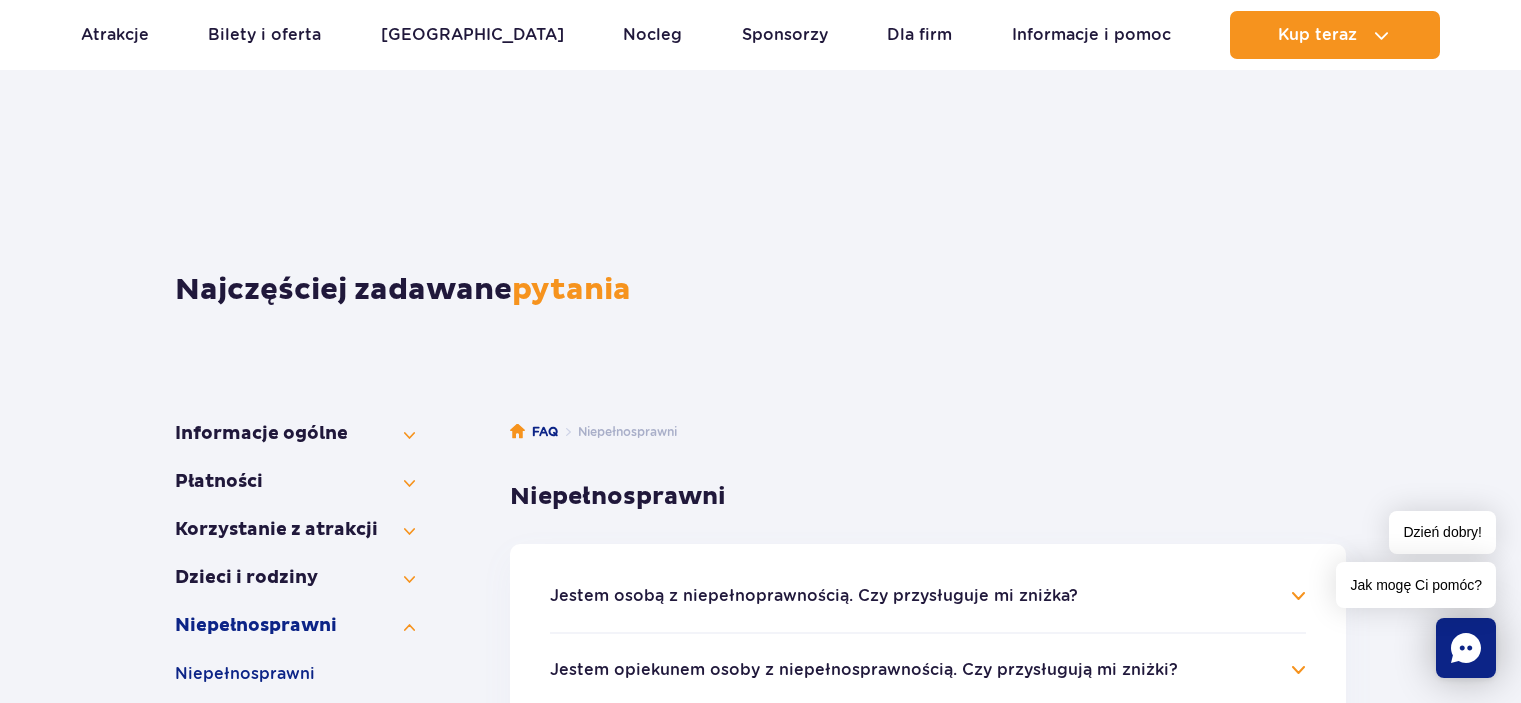 scroll, scrollTop: 133, scrollLeft: 0, axis: vertical 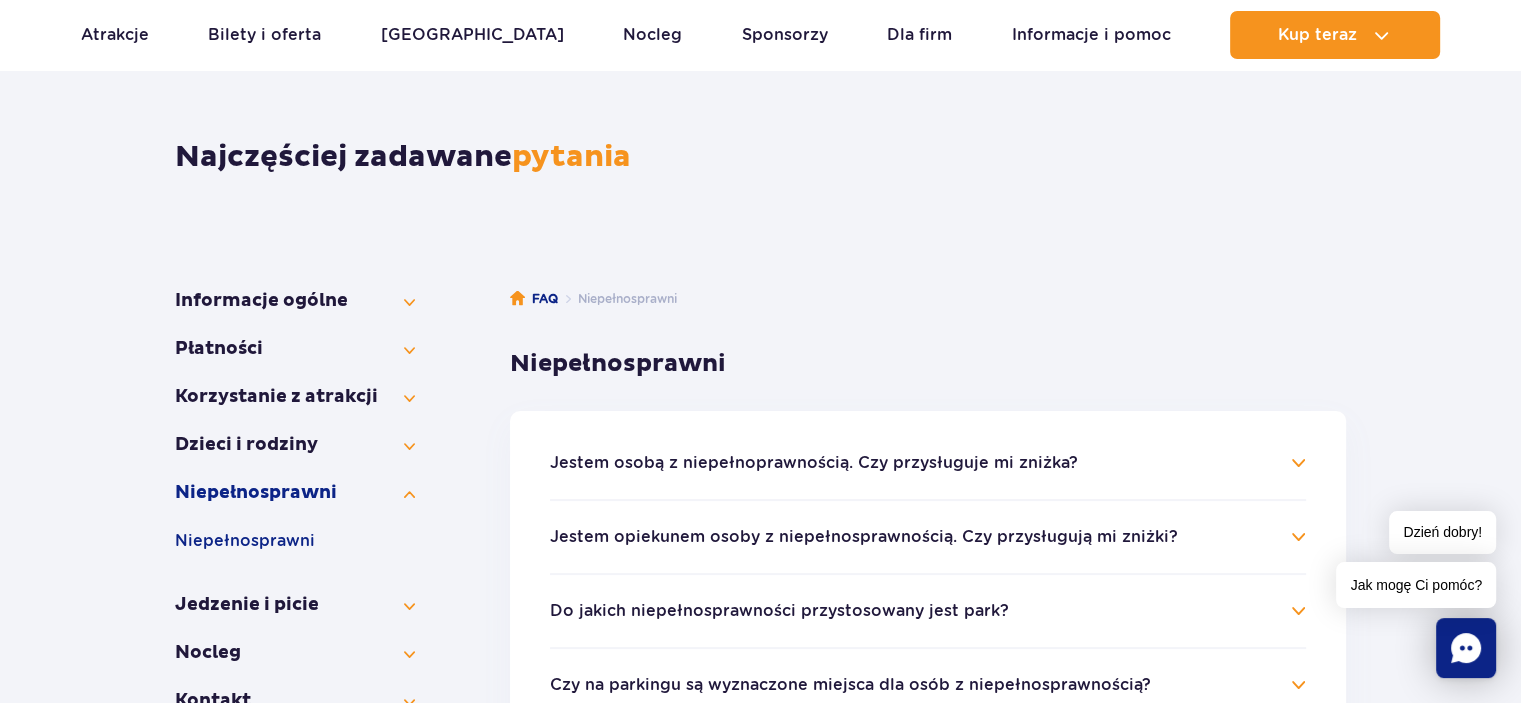 click on "Jestem osobą z niepełnoprawnością. Czy przysługuje mi zniżka?" at bounding box center [814, 463] 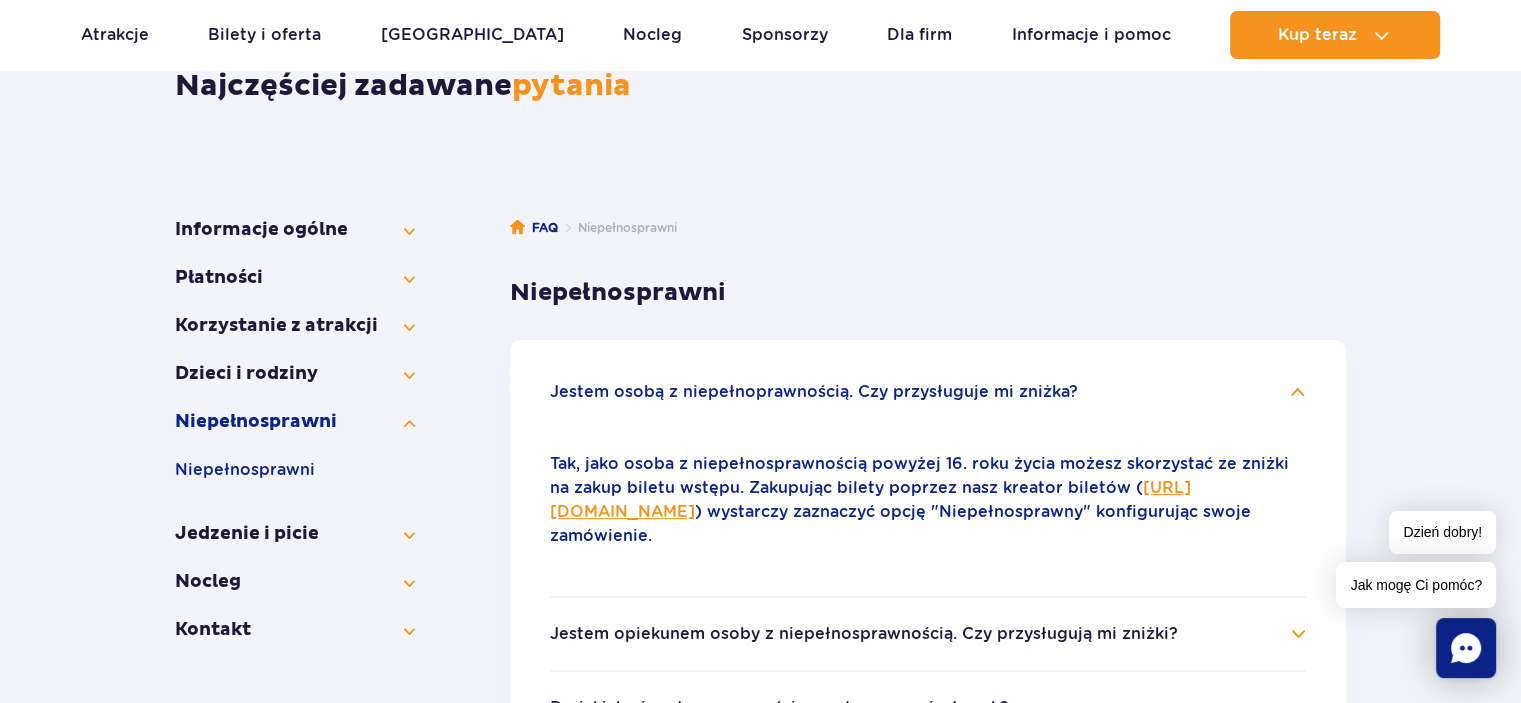 scroll, scrollTop: 266, scrollLeft: 0, axis: vertical 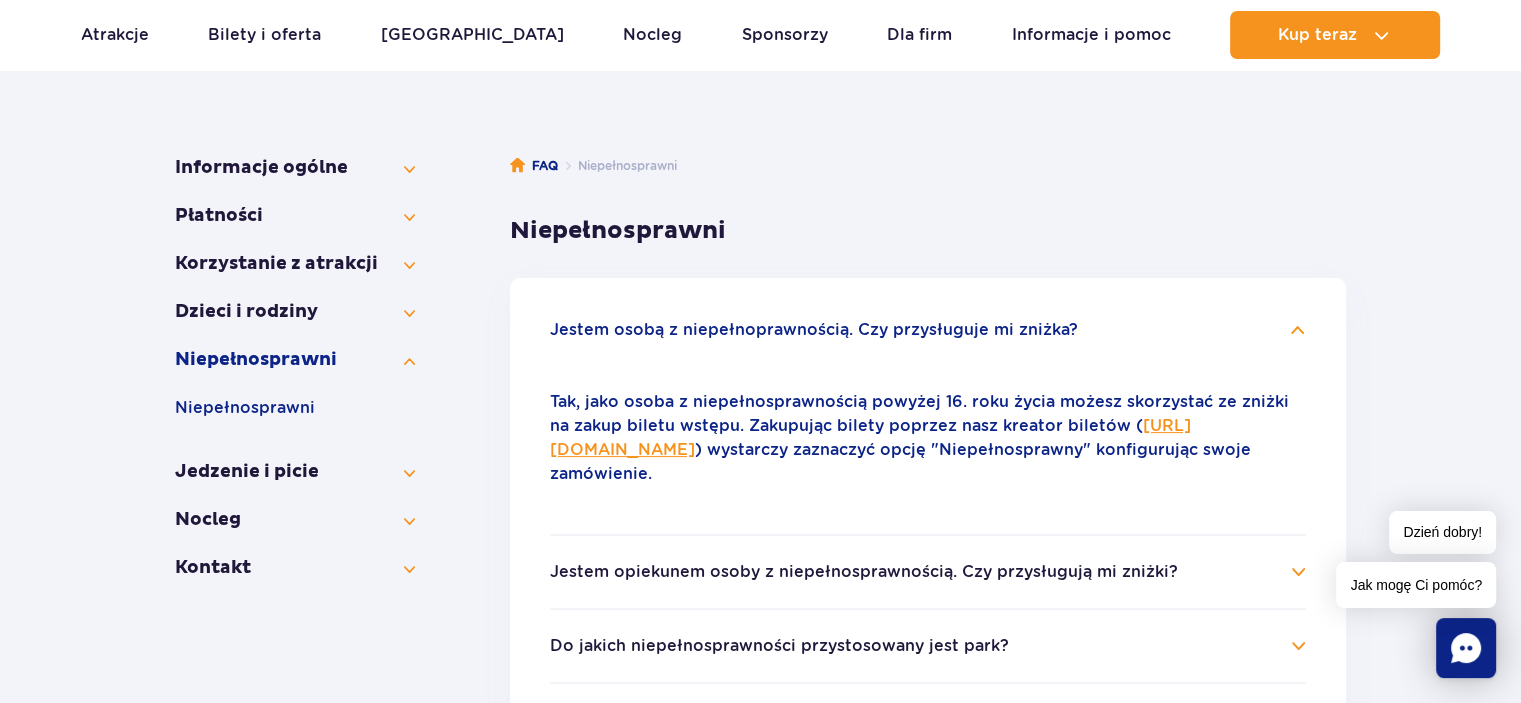 click on "Jestem opiekunem osoby z niepełnosprawnością. Czy przysługują mi zniżki?" at bounding box center [864, 572] 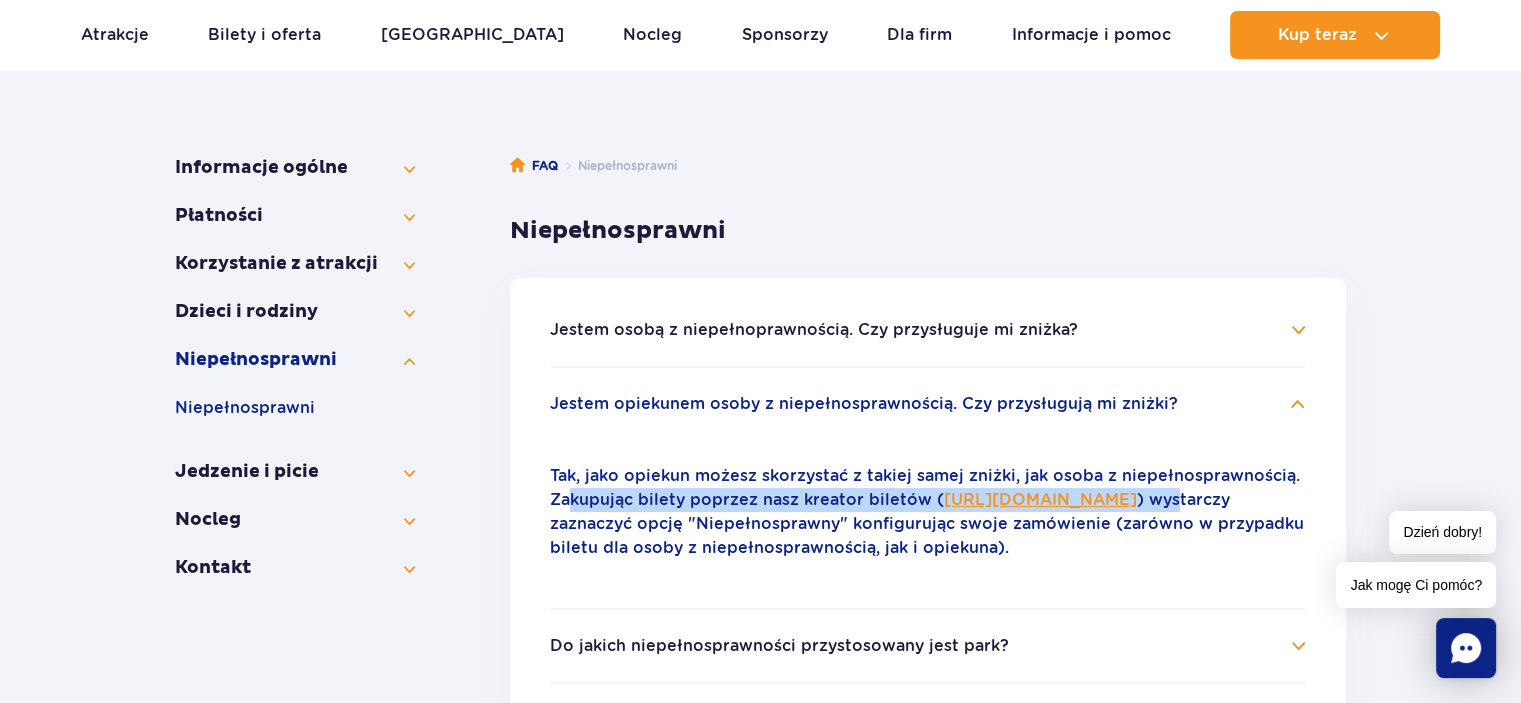 drag, startPoint x: 568, startPoint y: 488, endPoint x: 580, endPoint y: 519, distance: 33.24154 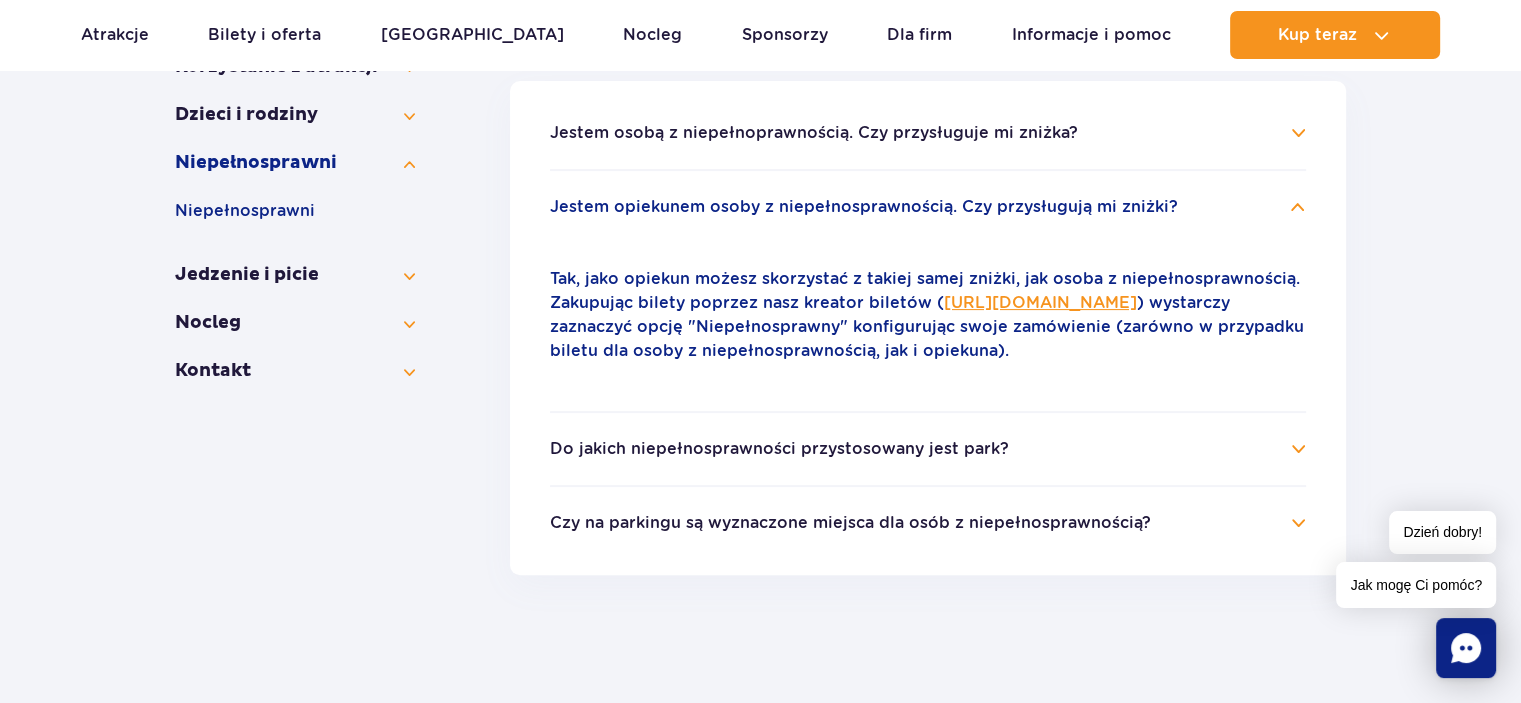 scroll, scrollTop: 533, scrollLeft: 0, axis: vertical 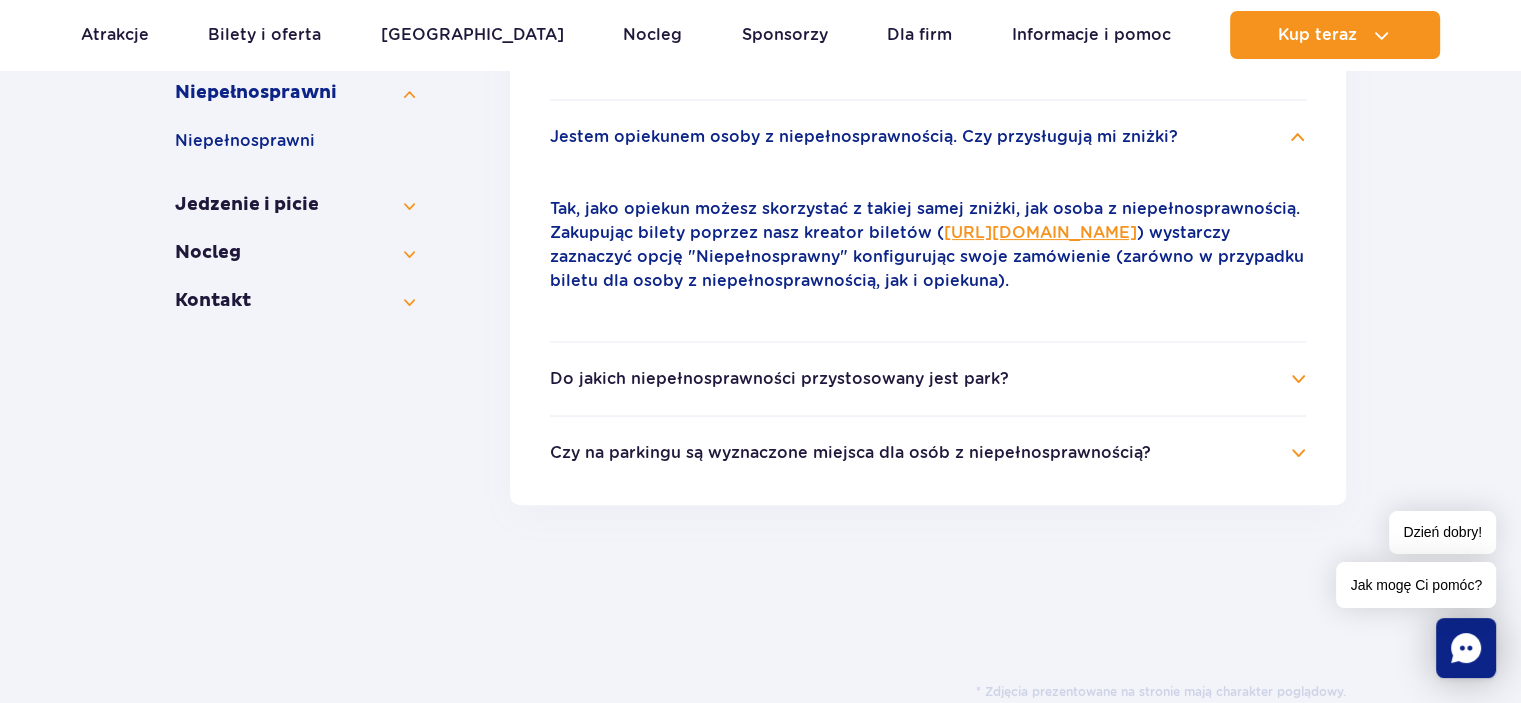 click on "Do jakich niepełnosprawności przystosowany jest park?" at bounding box center (928, 379) 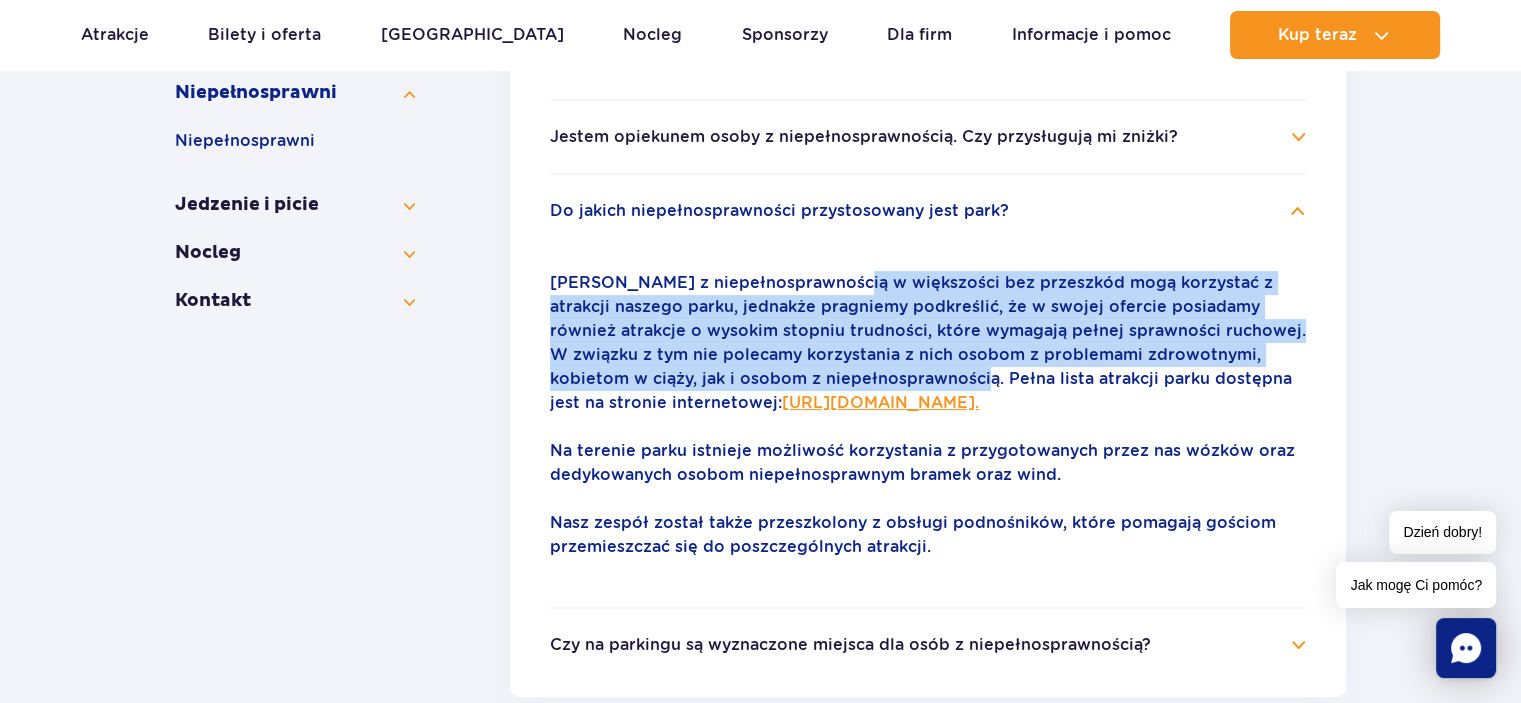 drag, startPoint x: 840, startPoint y: 266, endPoint x: 858, endPoint y: 367, distance: 102.59142 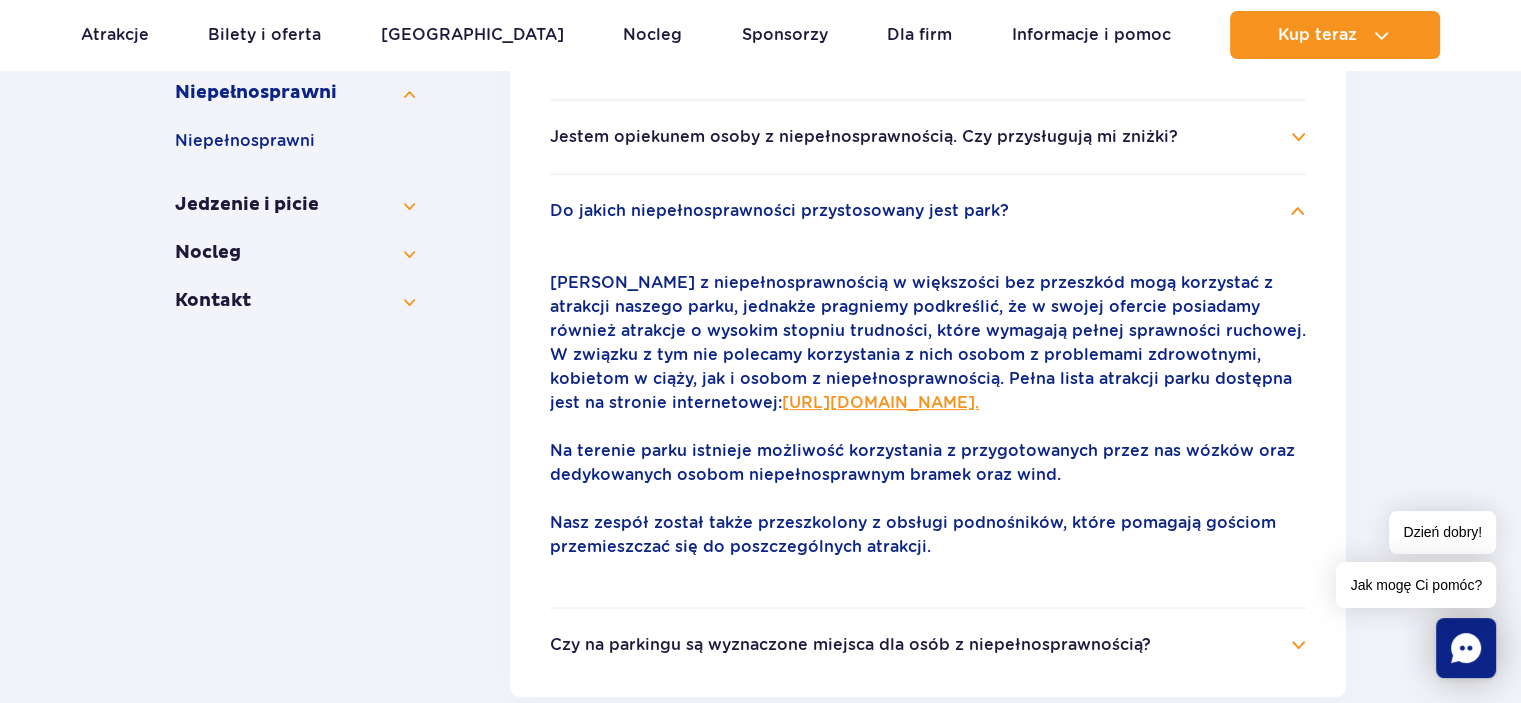 click on "Czy na parkingu są wyznaczone miejsca dla osób z niepełnosprawnością?" at bounding box center (850, 645) 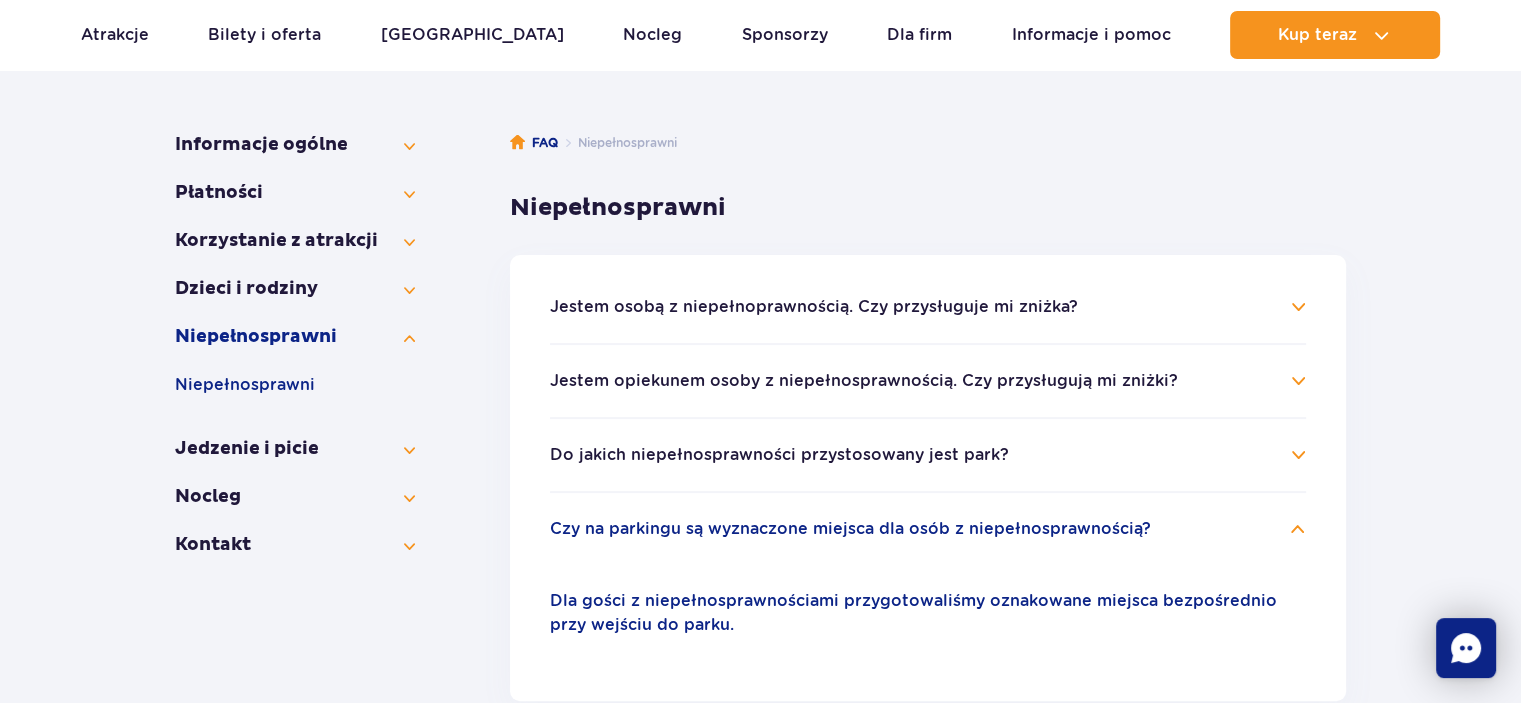 scroll, scrollTop: 266, scrollLeft: 0, axis: vertical 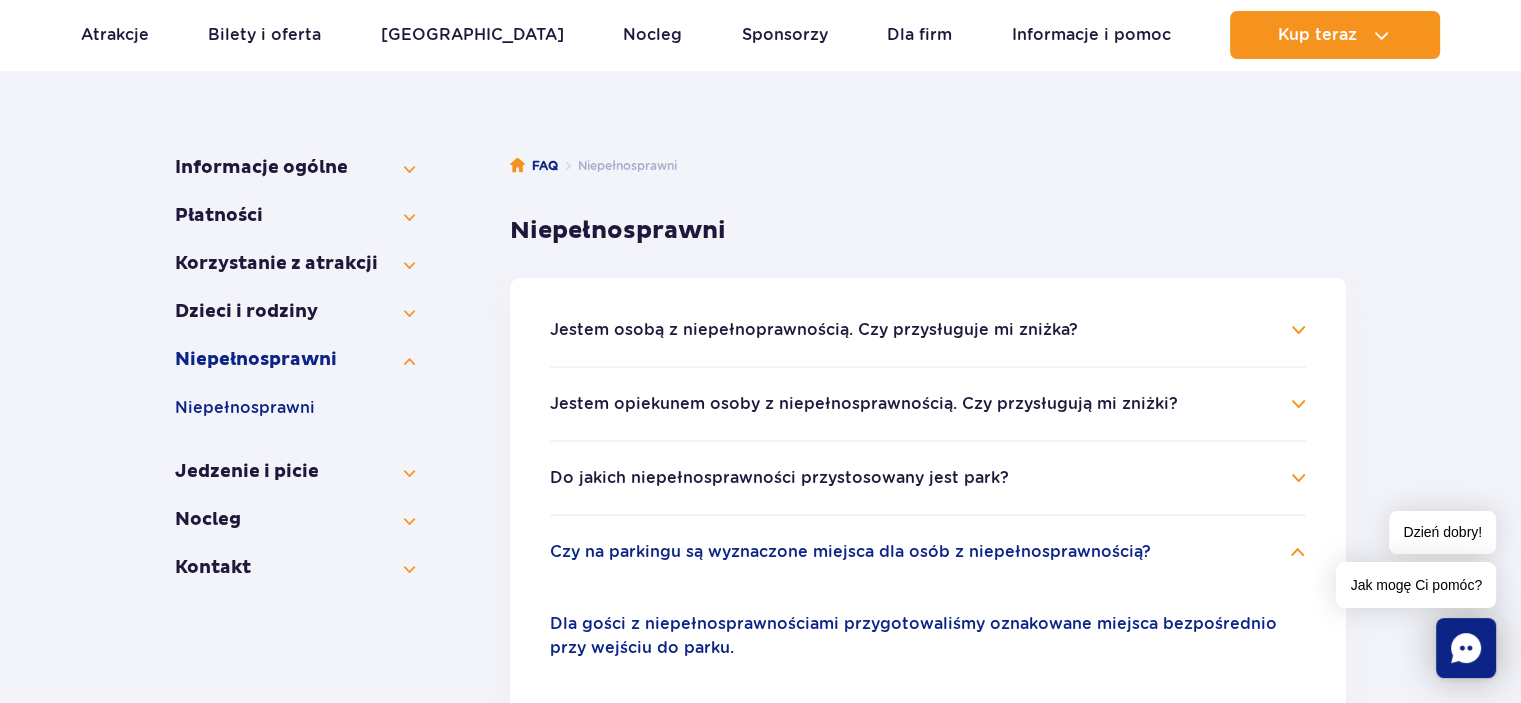 click on "Jestem osobą z niepełnoprawnością. Czy przysługuje mi zniżka?" at bounding box center [814, 330] 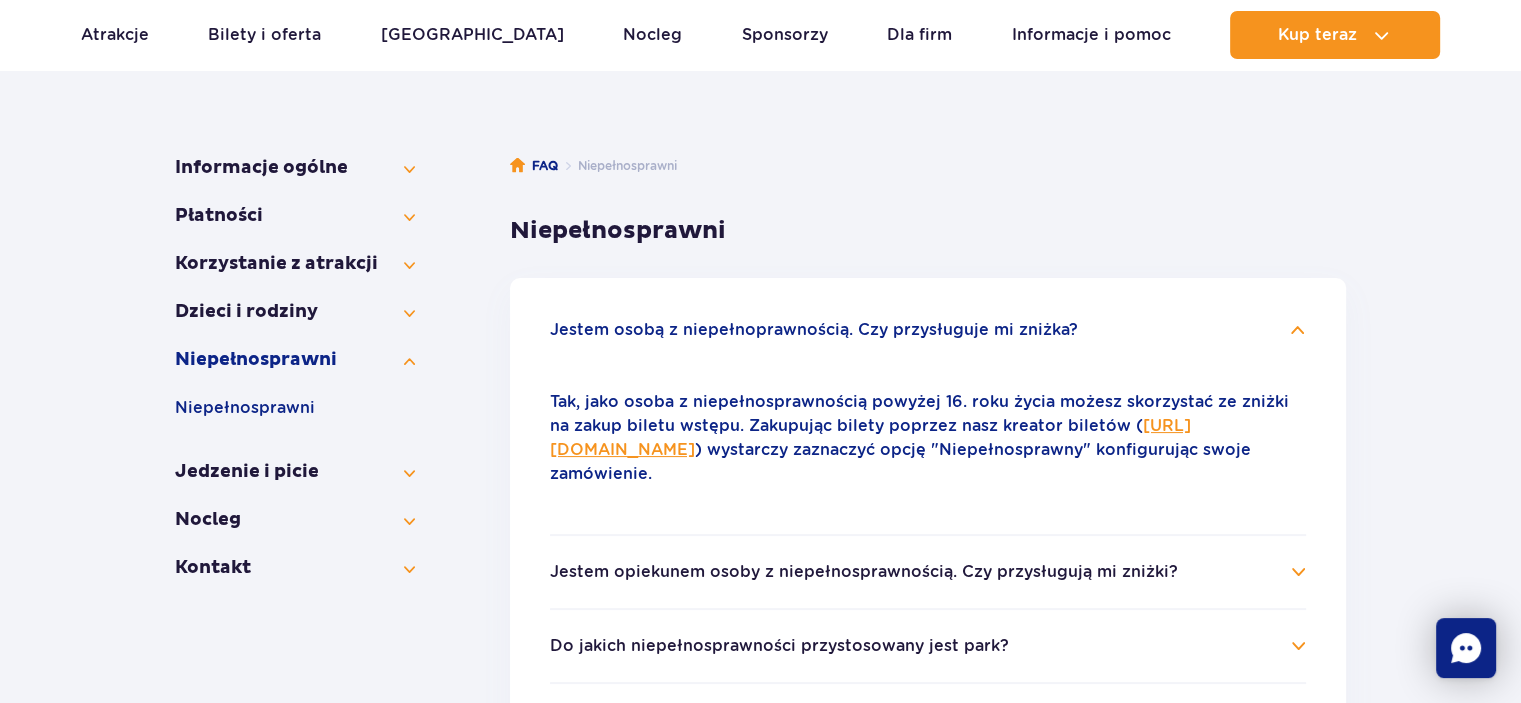click on "[URL][DOMAIN_NAME]" at bounding box center (870, 437) 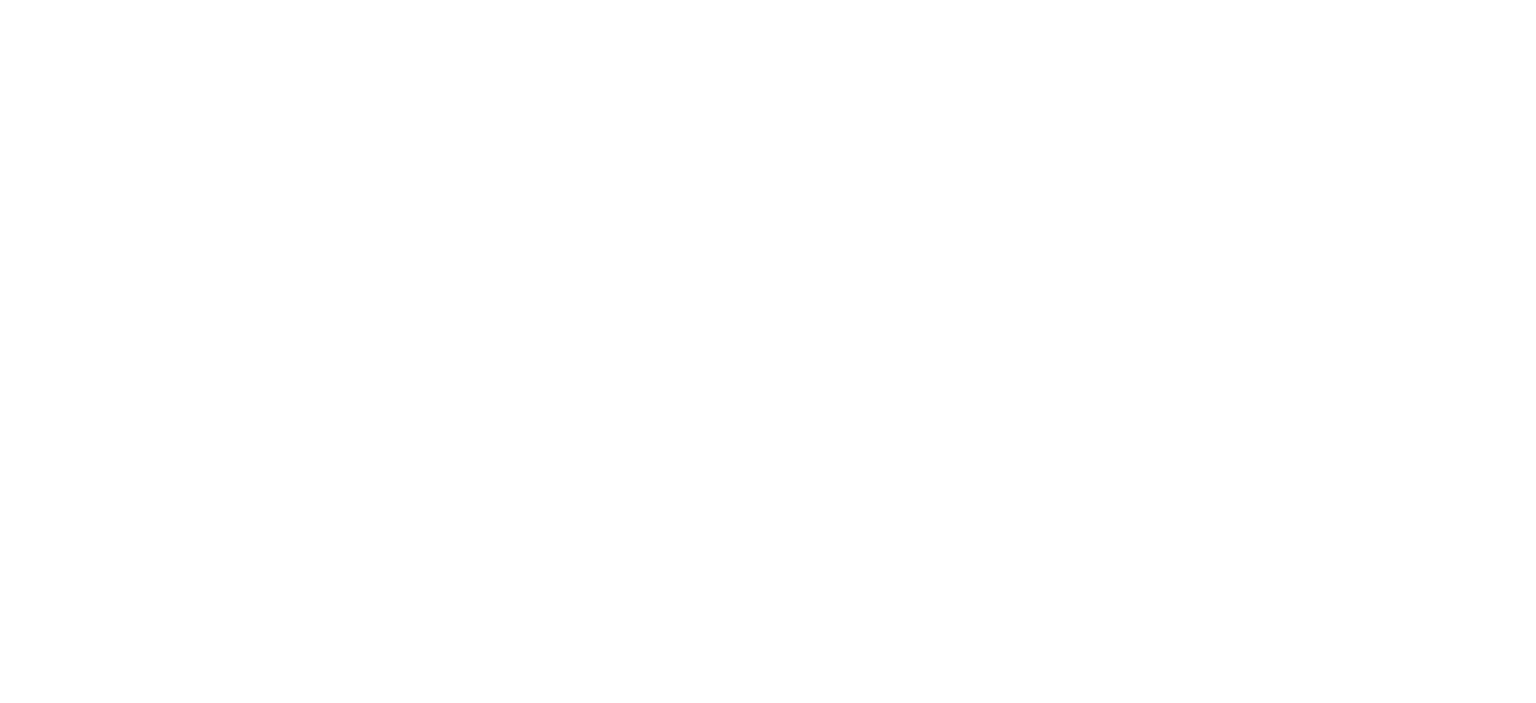 scroll, scrollTop: 0, scrollLeft: 0, axis: both 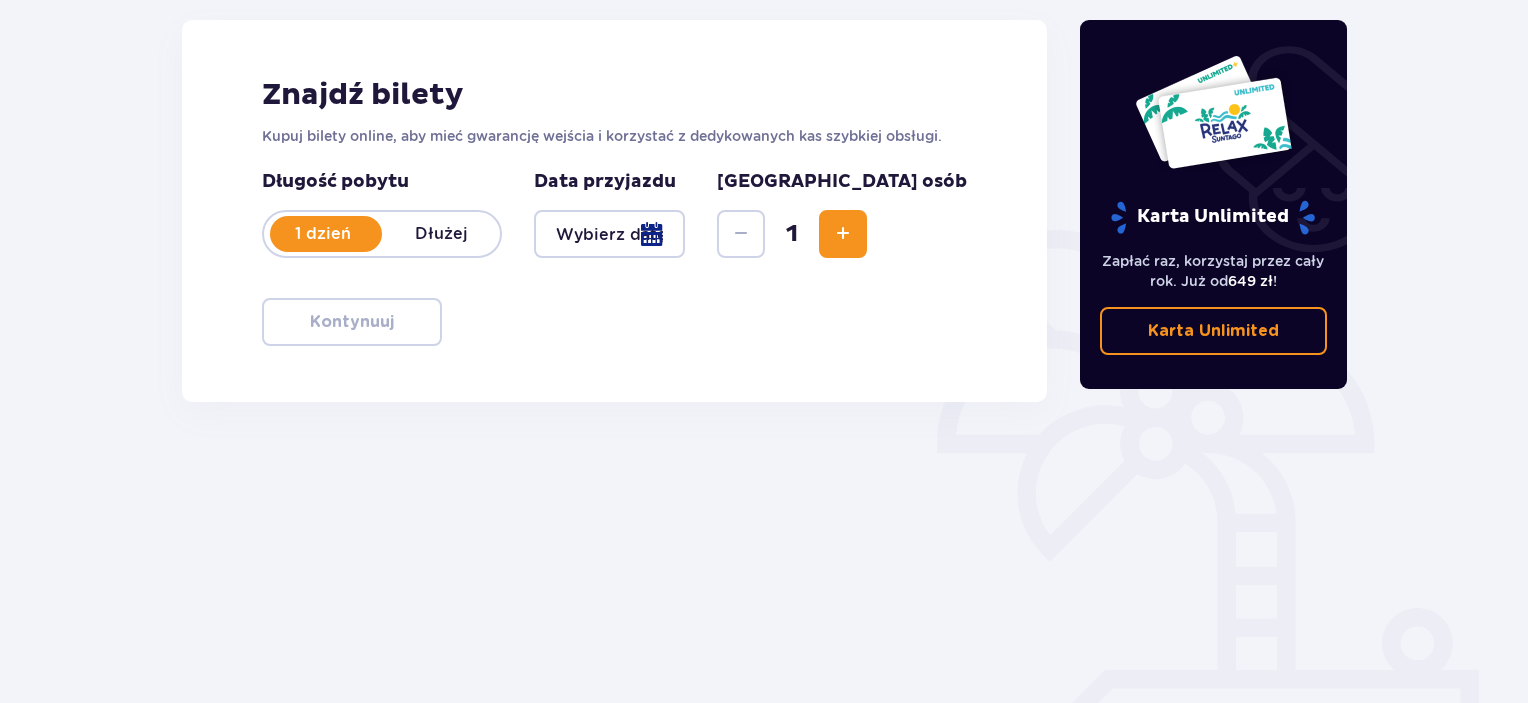click at bounding box center (609, 234) 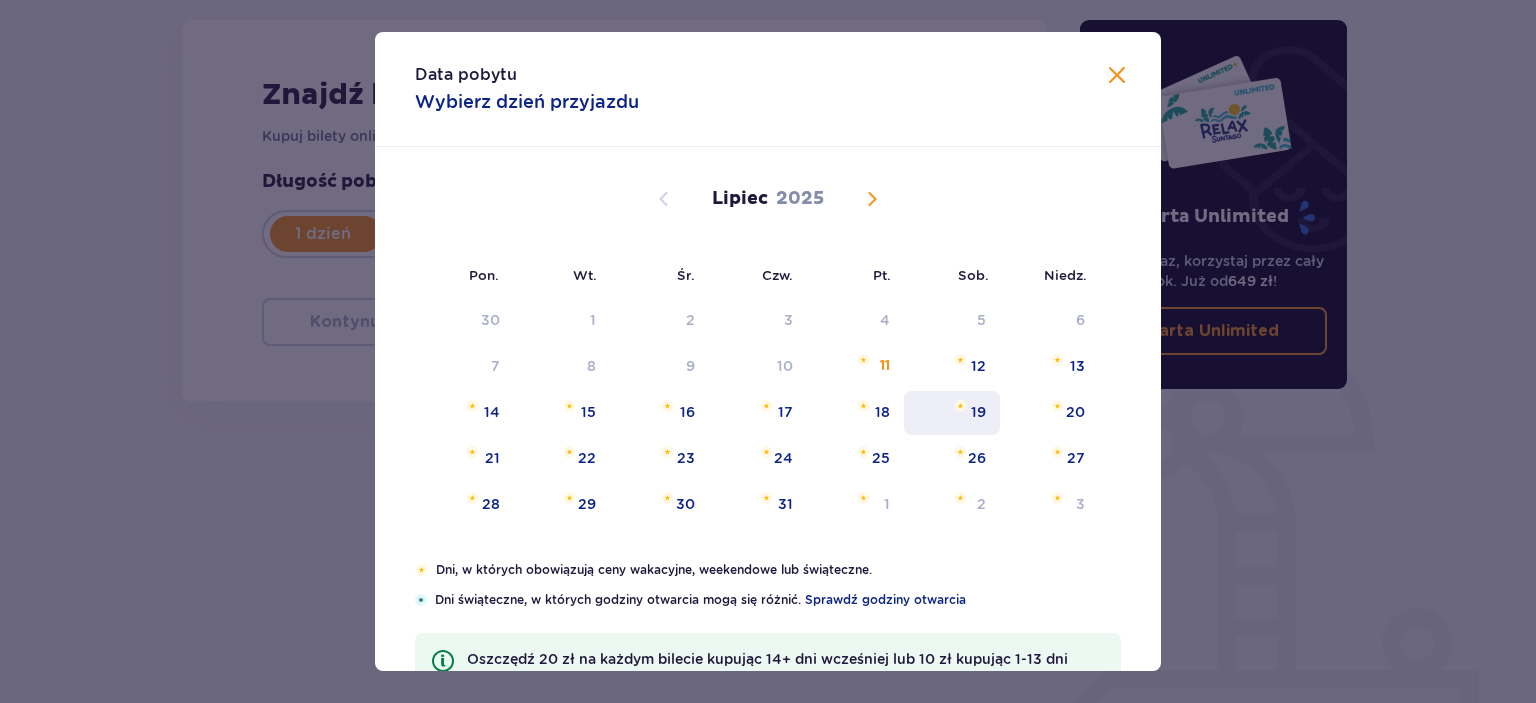 click on "19" at bounding box center (952, 413) 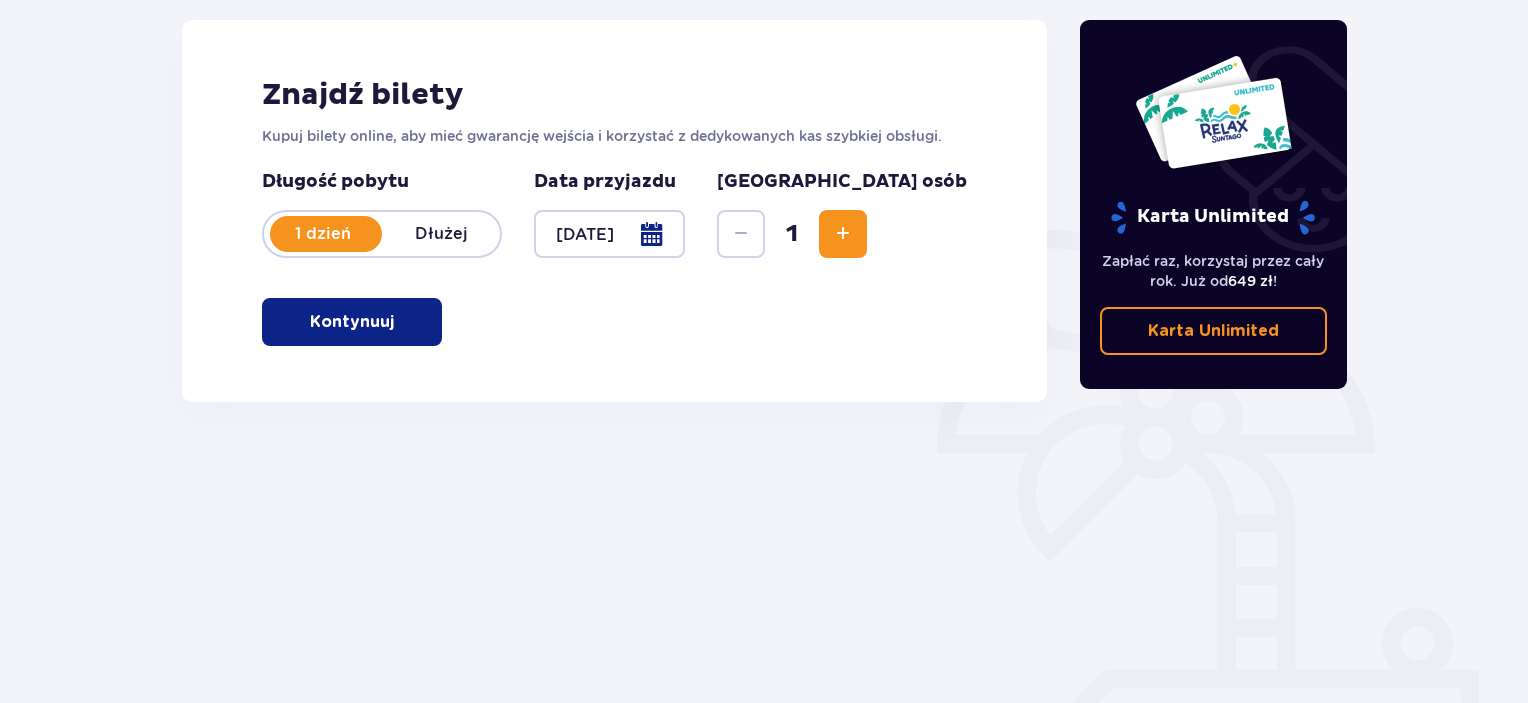 click on "Kontynuuj" at bounding box center [352, 322] 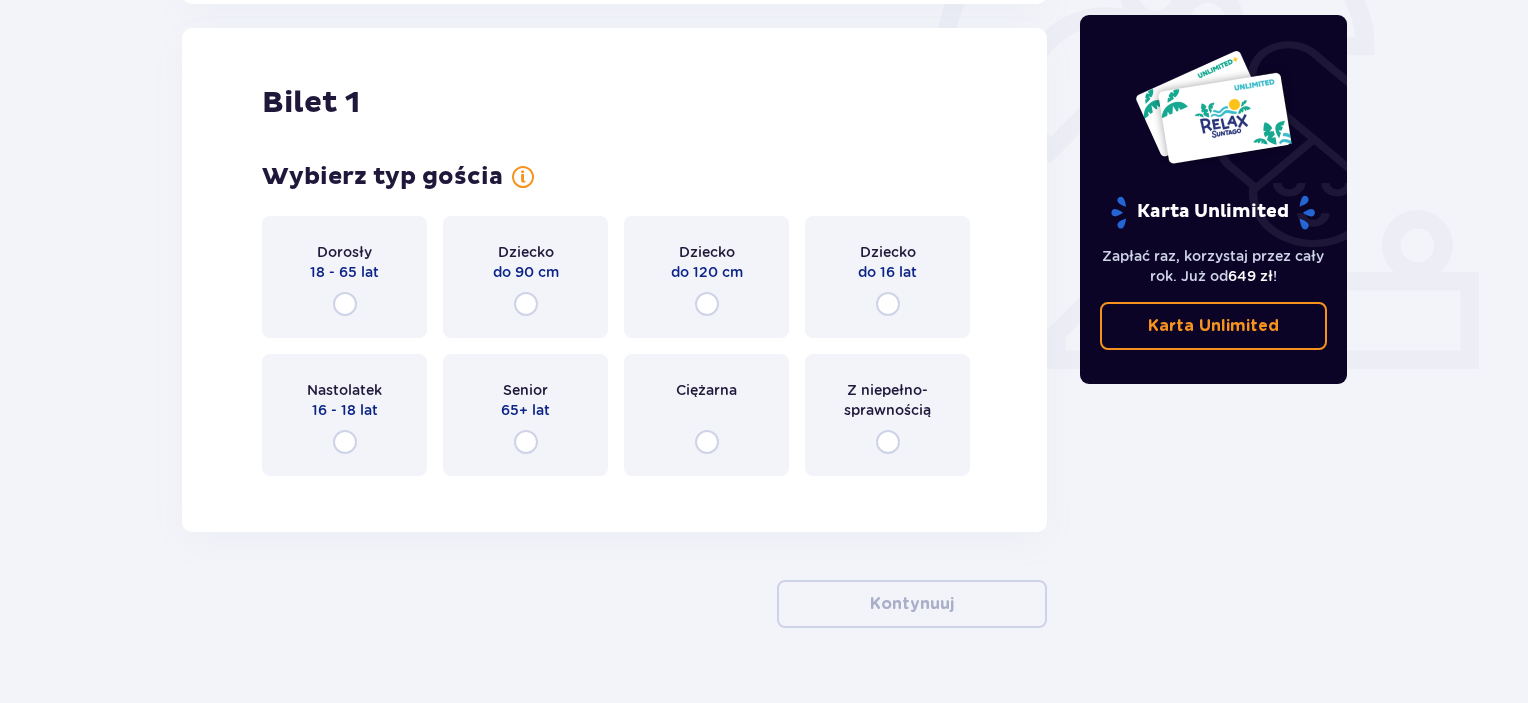 scroll, scrollTop: 668, scrollLeft: 0, axis: vertical 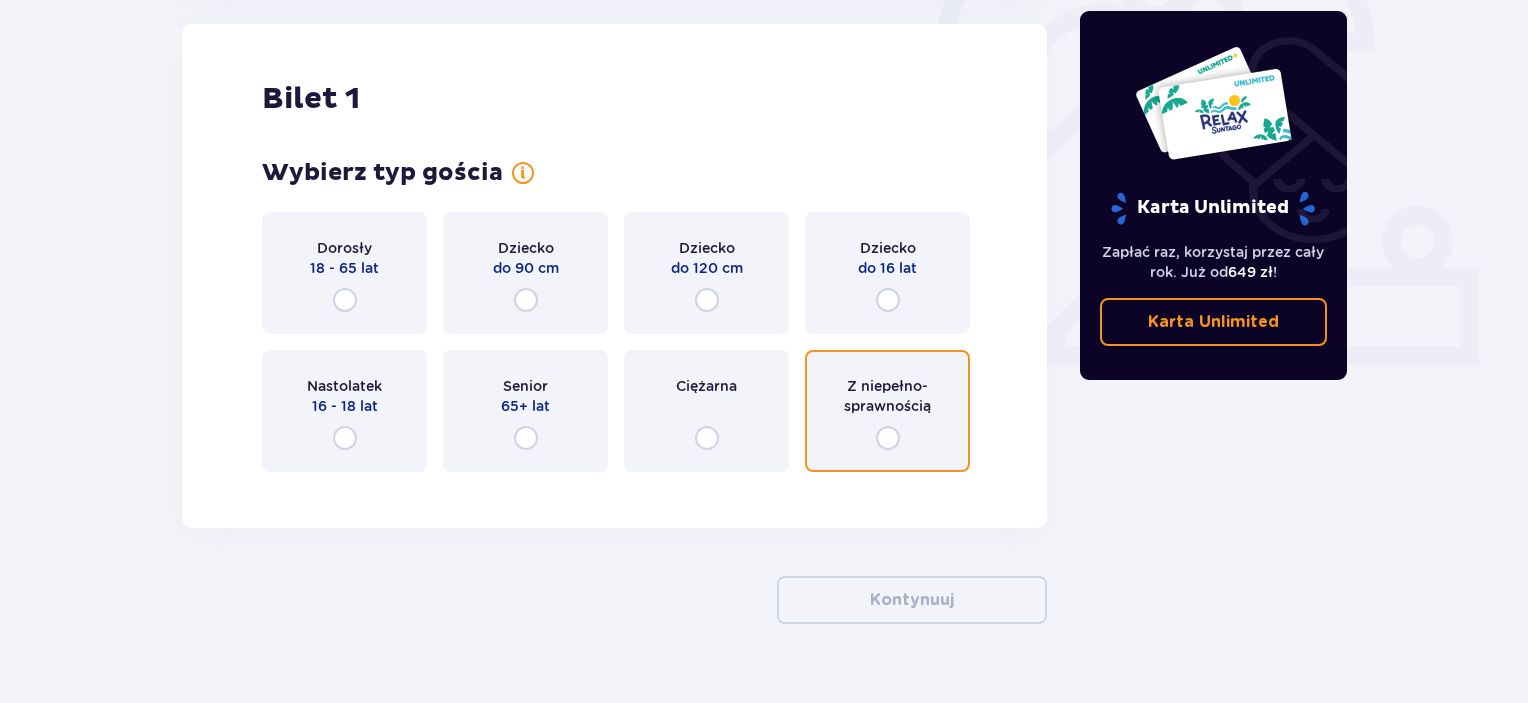 click at bounding box center [888, 438] 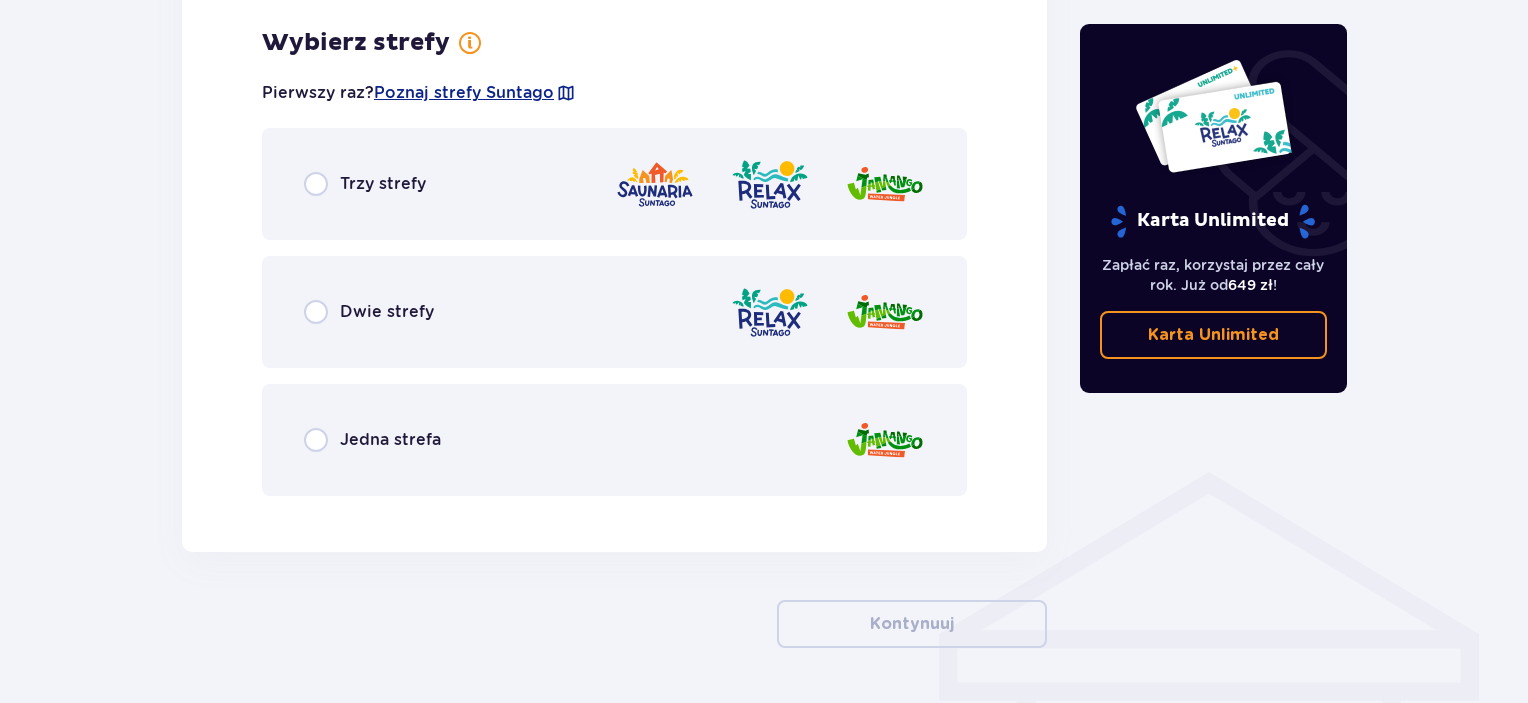 scroll, scrollTop: 1156, scrollLeft: 0, axis: vertical 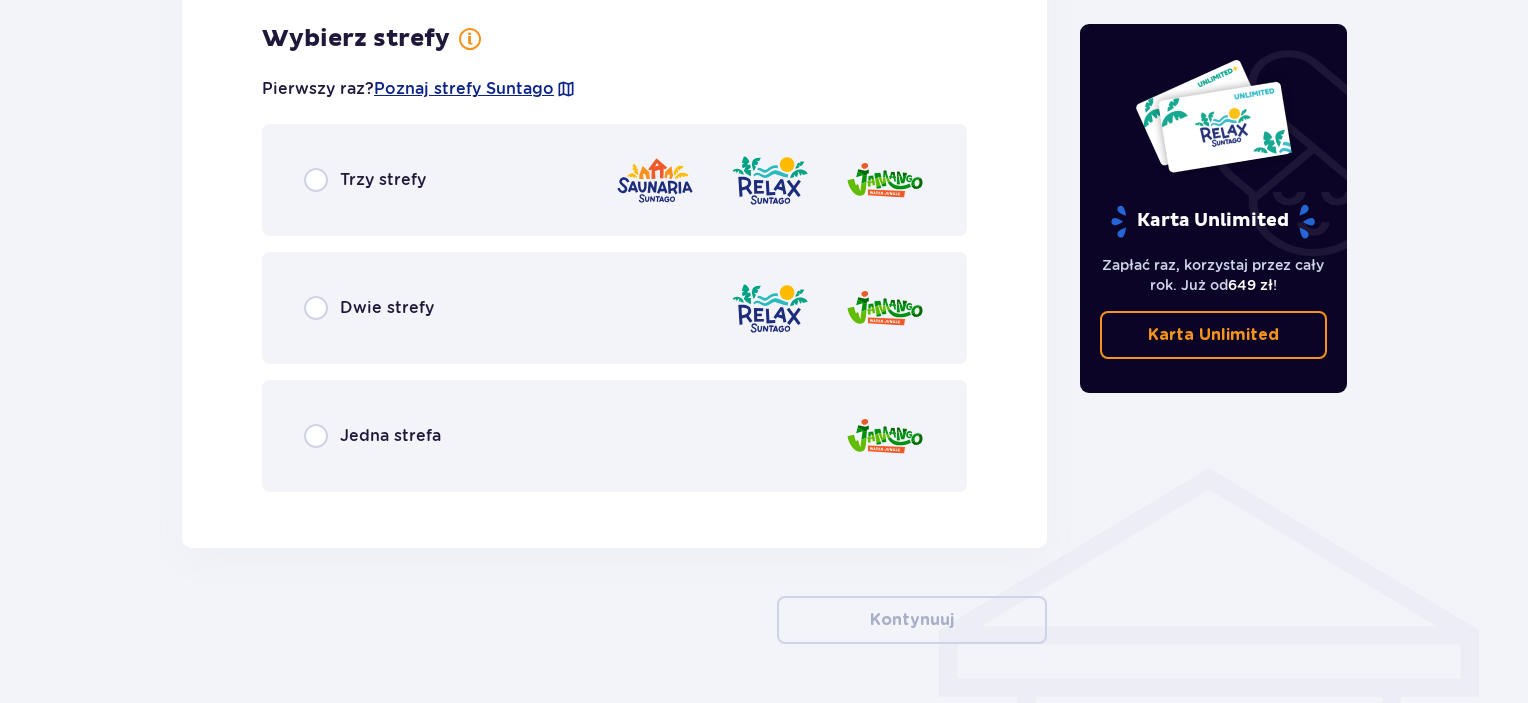 click on "Trzy strefy" at bounding box center (614, 180) 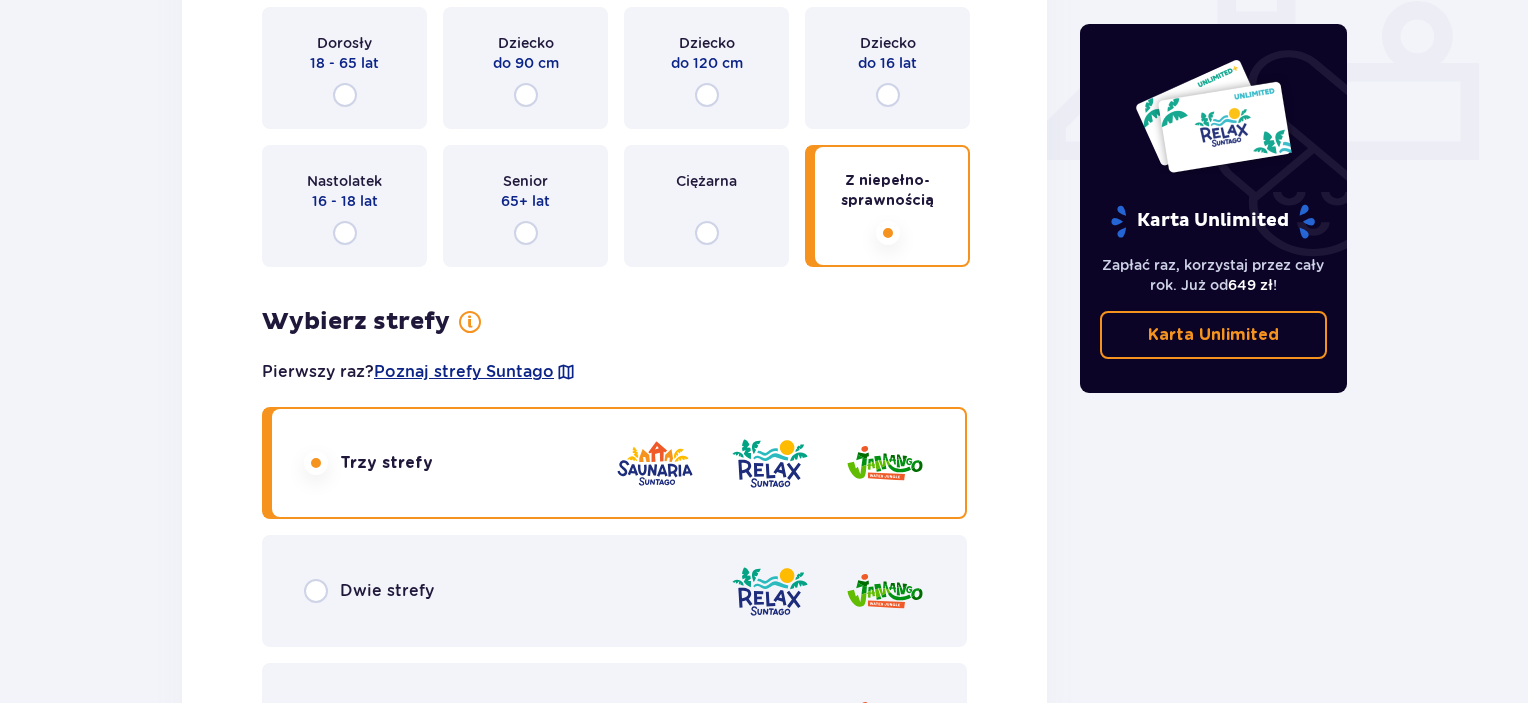 scroll, scrollTop: 864, scrollLeft: 0, axis: vertical 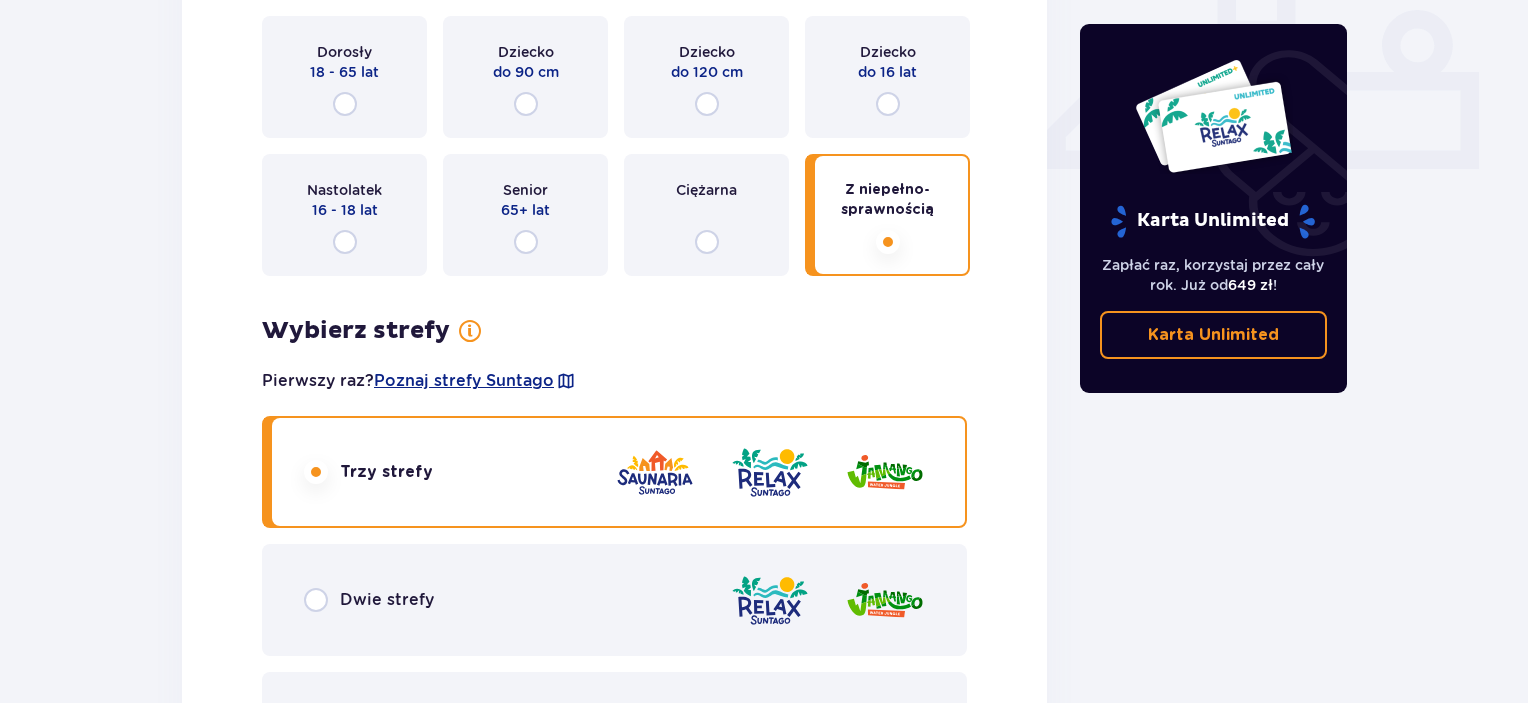 click on "18 - 65 lat" at bounding box center [344, 72] 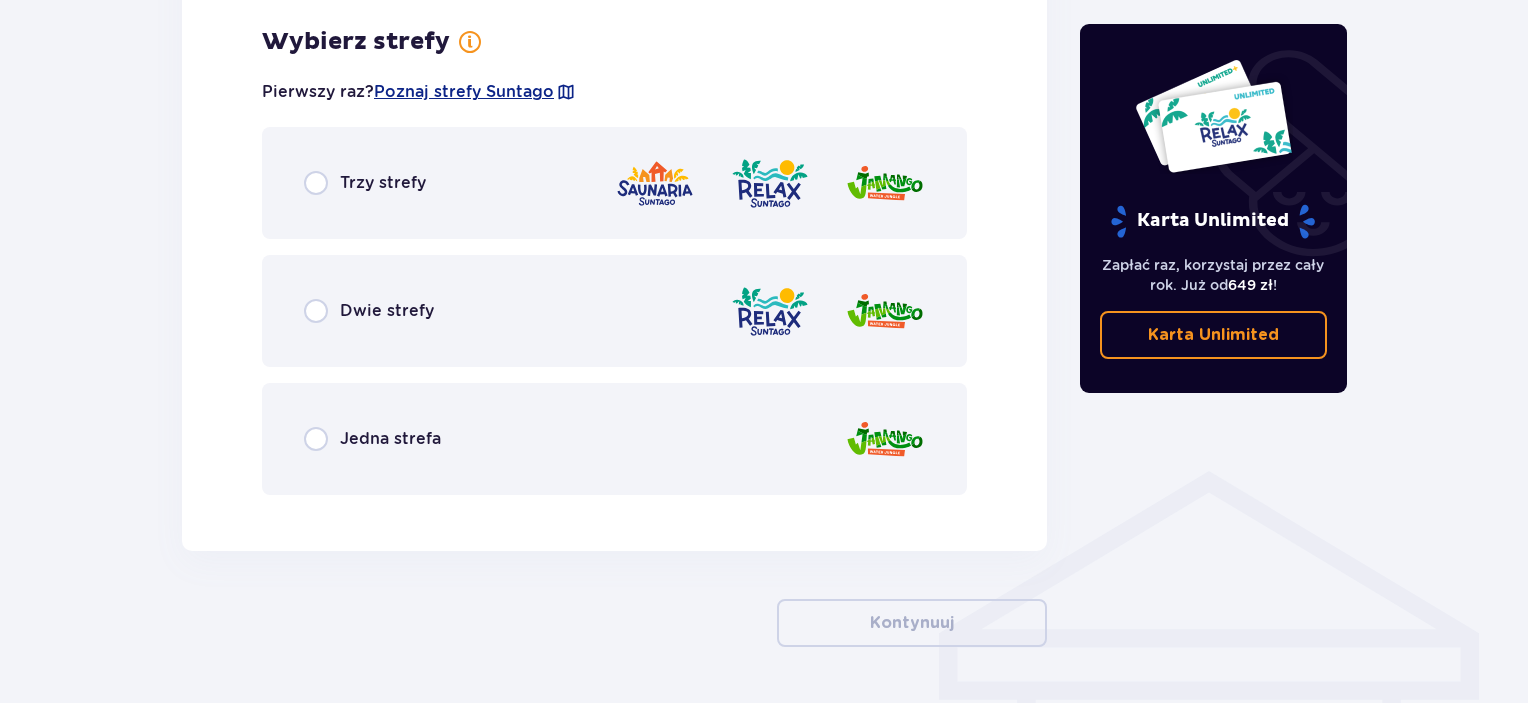 scroll, scrollTop: 1156, scrollLeft: 0, axis: vertical 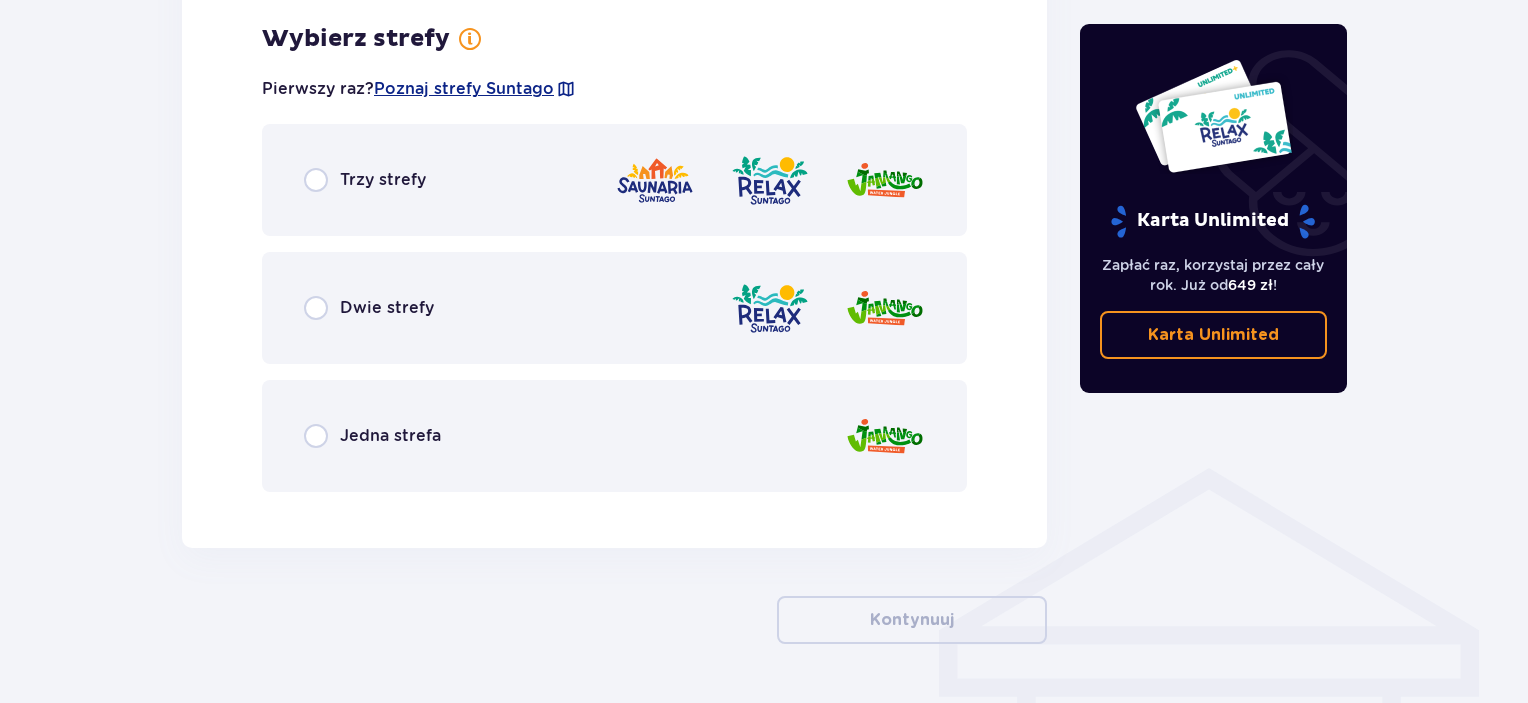 click on "Dwie strefy" at bounding box center [614, 308] 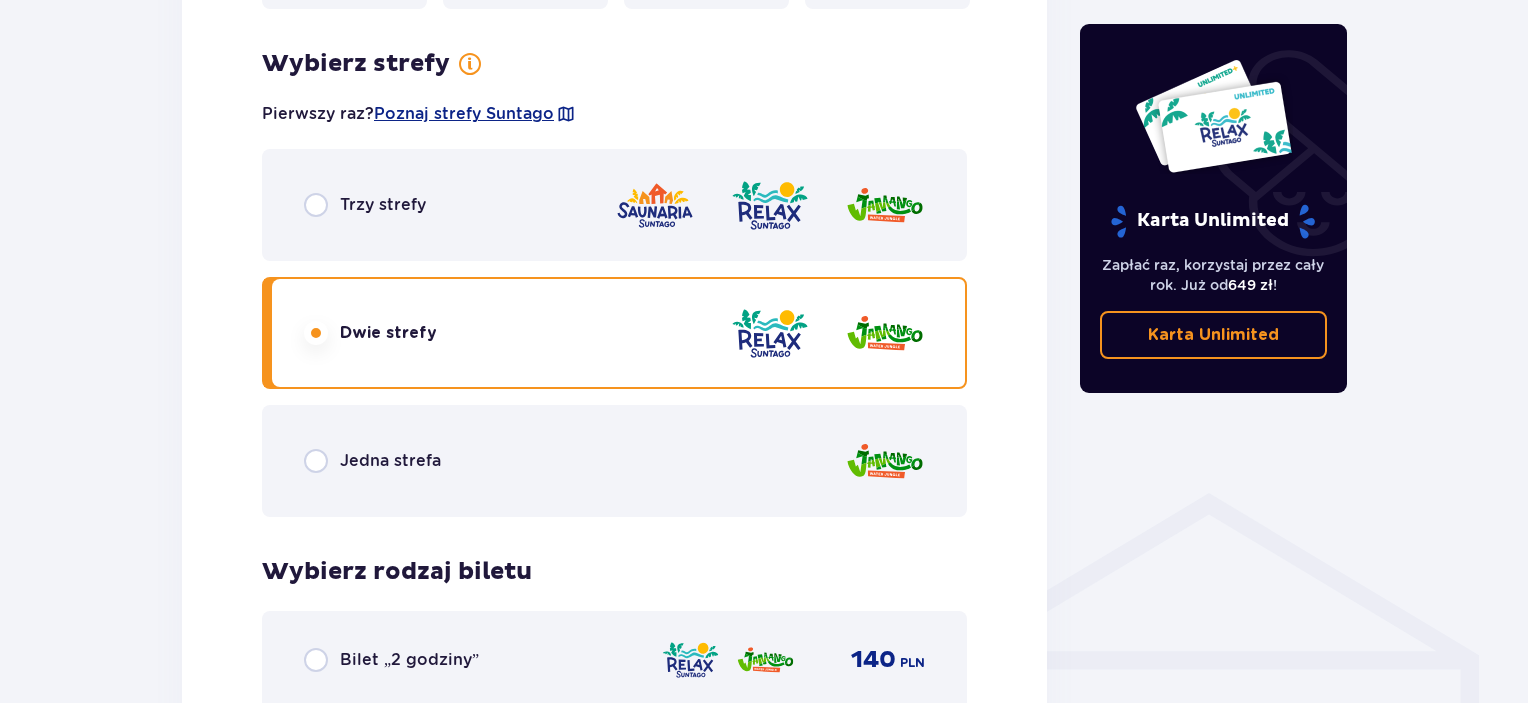 click on "Trzy strefy" at bounding box center [614, 205] 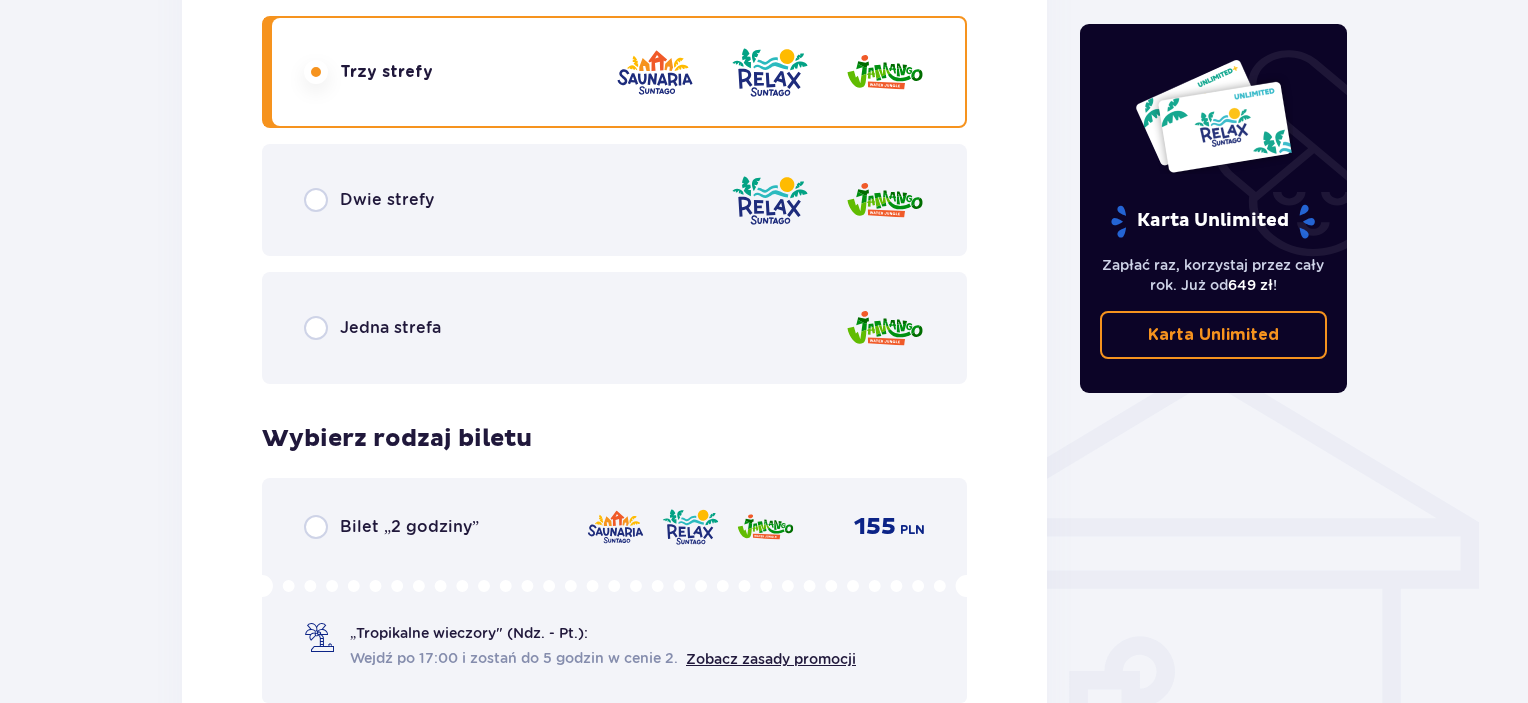 scroll, scrollTop: 997, scrollLeft: 0, axis: vertical 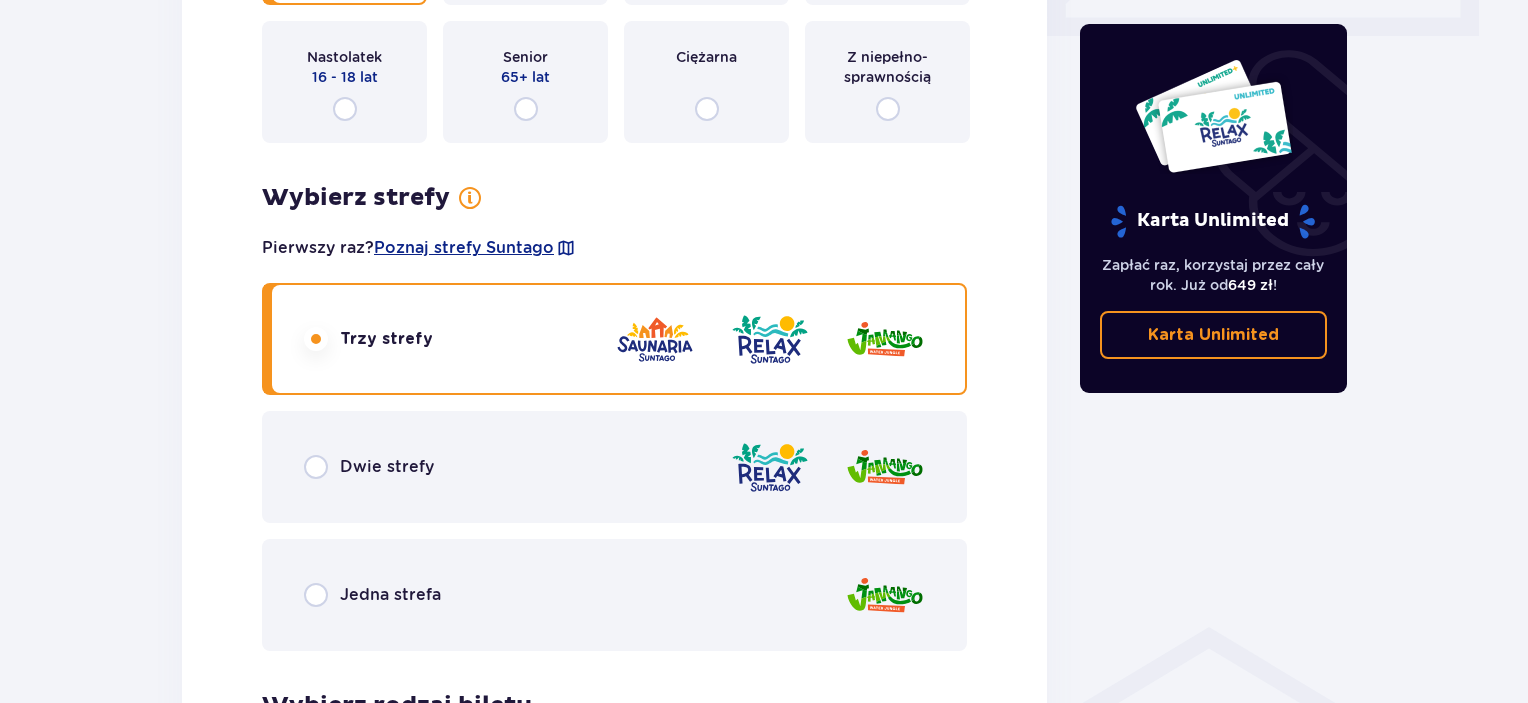 click on "Dwie strefy" at bounding box center [614, 467] 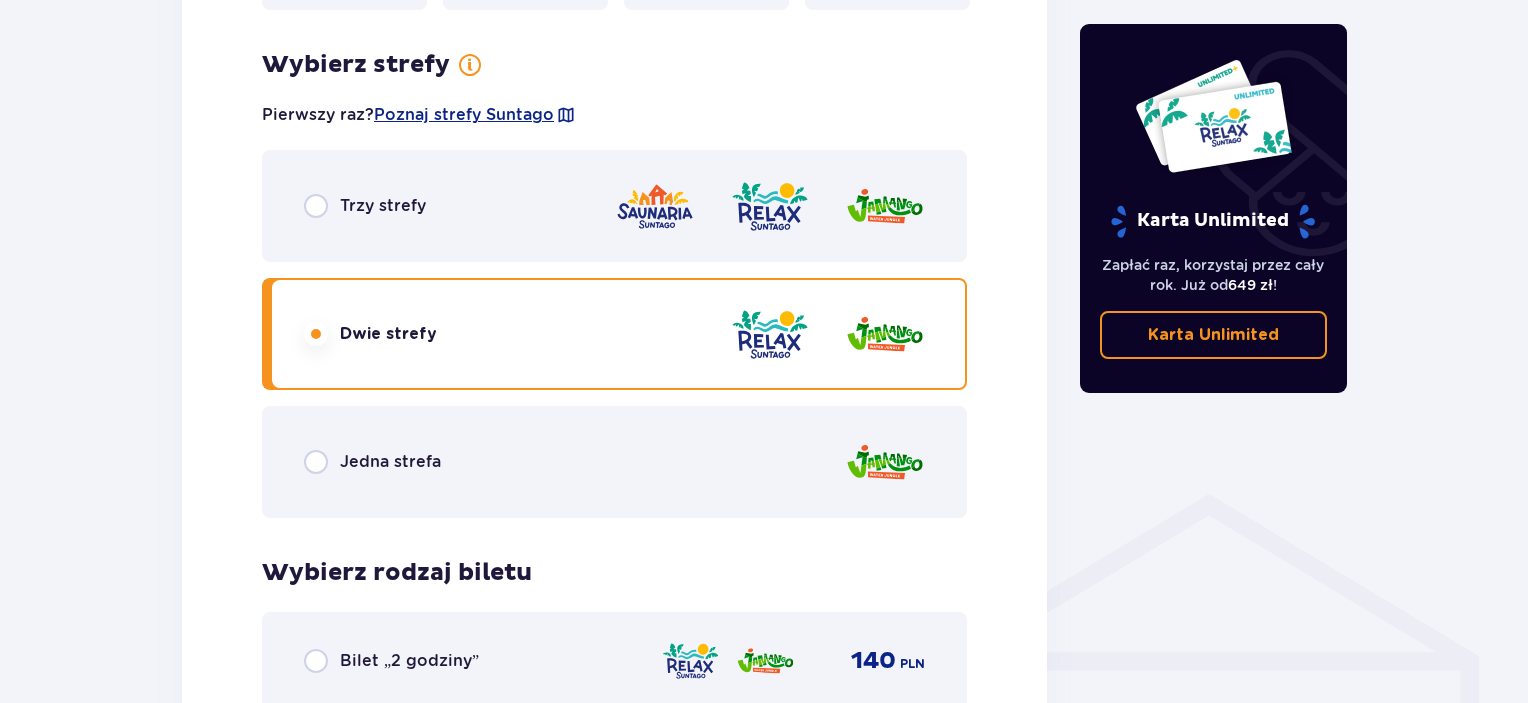 click on "Trzy strefy" at bounding box center [614, 206] 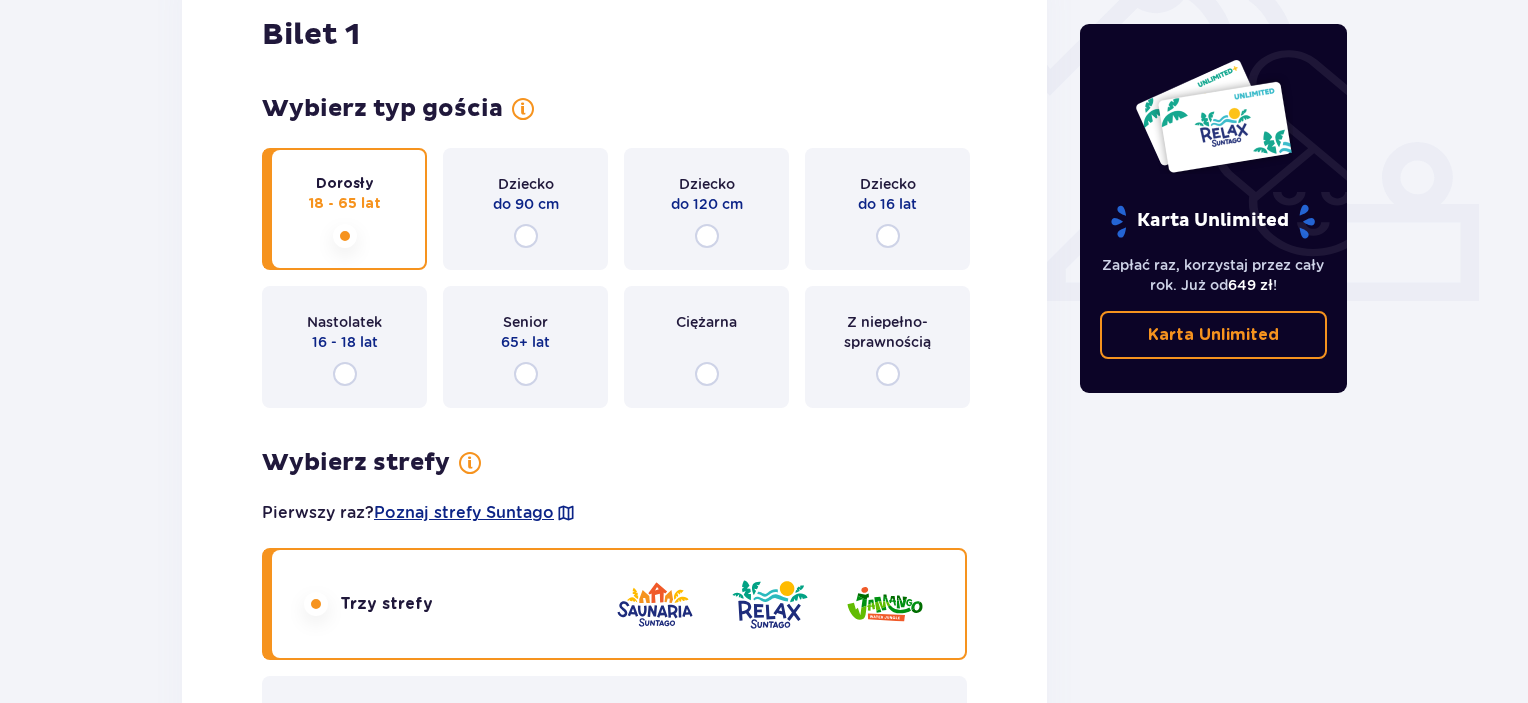 scroll, scrollTop: 730, scrollLeft: 0, axis: vertical 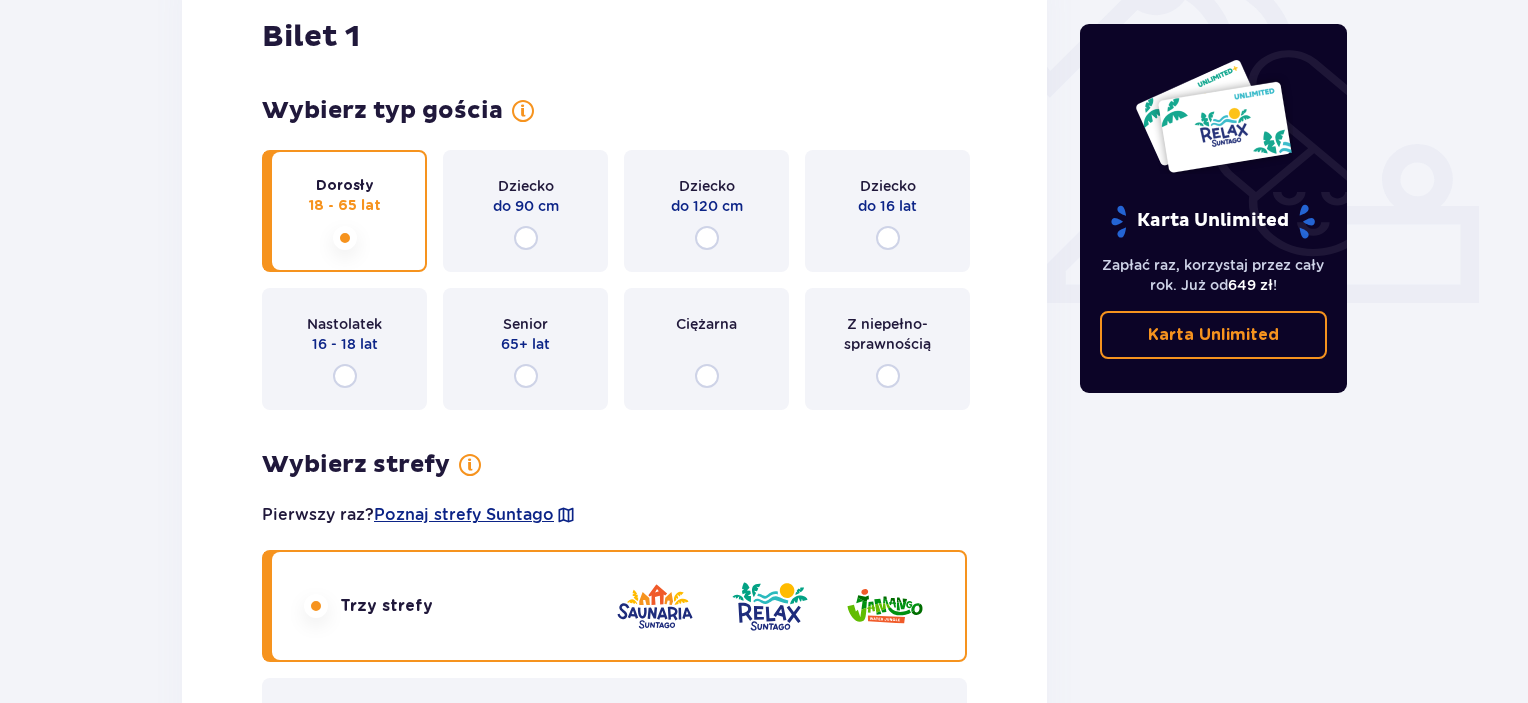 click on "Ciężarna" at bounding box center (706, 349) 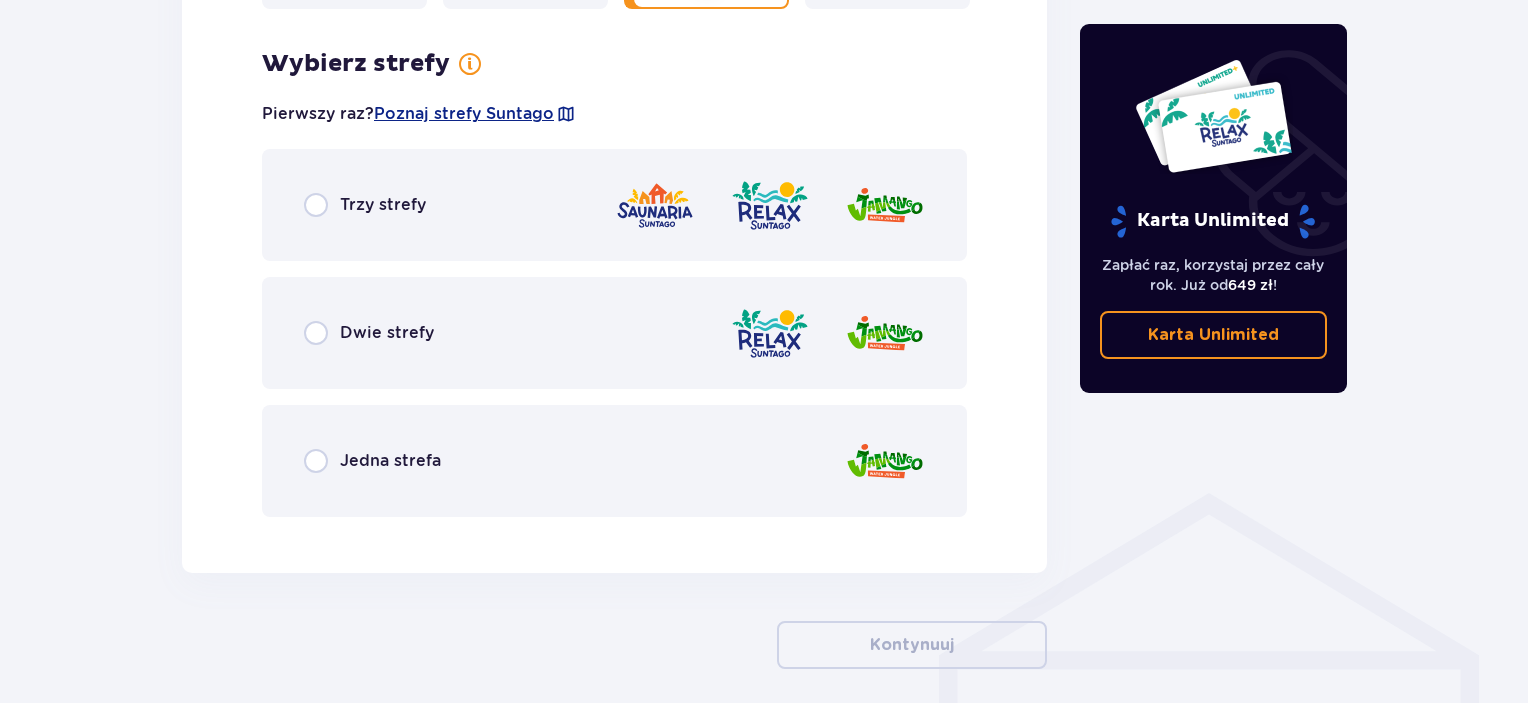 scroll, scrollTop: 1156, scrollLeft: 0, axis: vertical 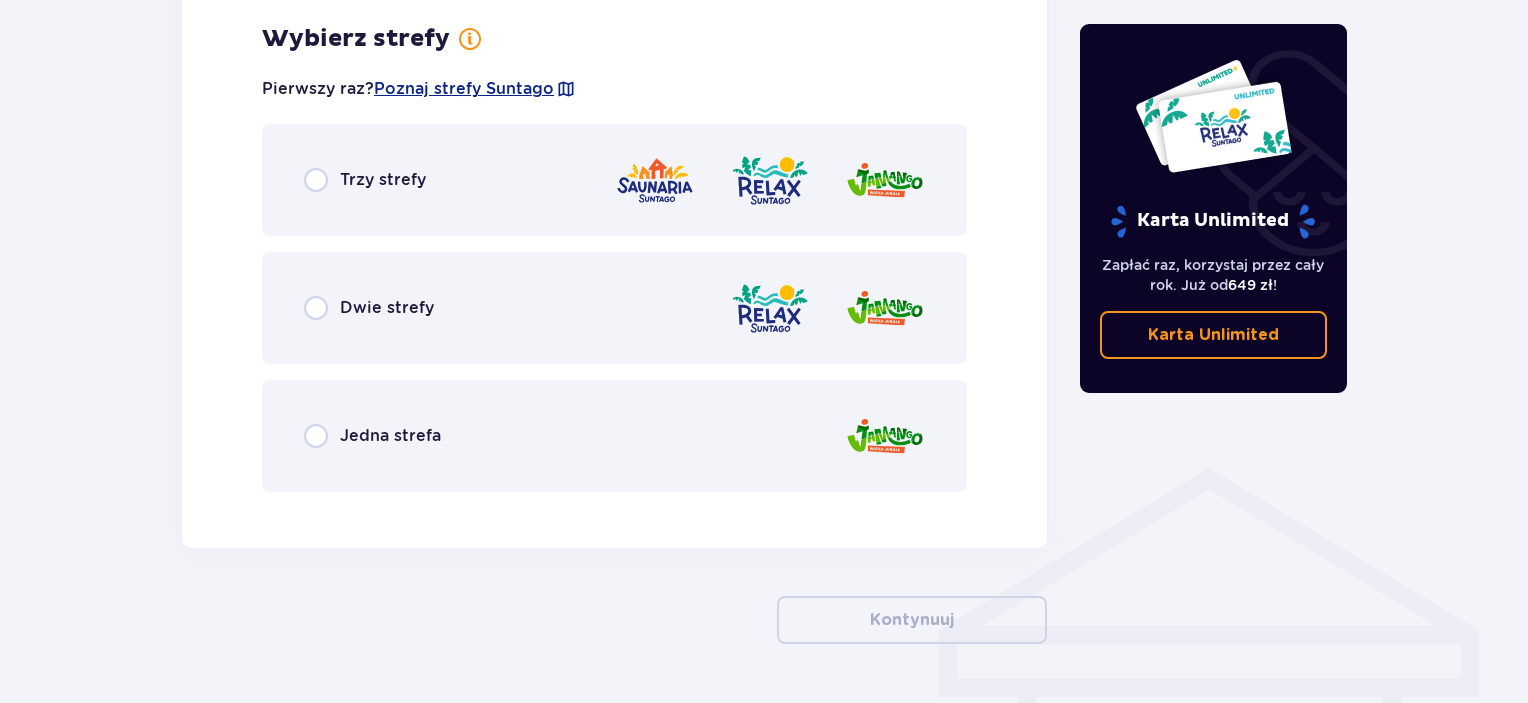 click at bounding box center [770, 180] 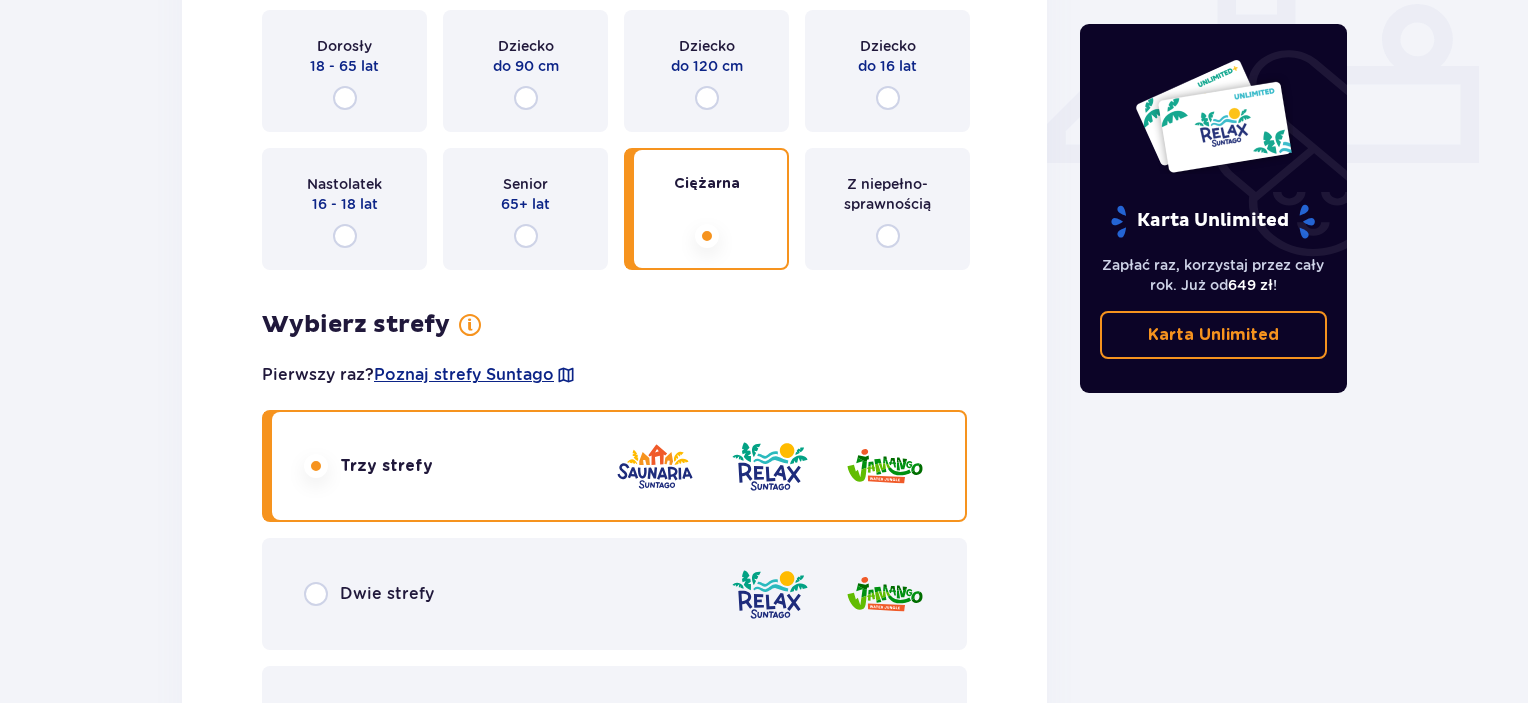 scroll, scrollTop: 864, scrollLeft: 0, axis: vertical 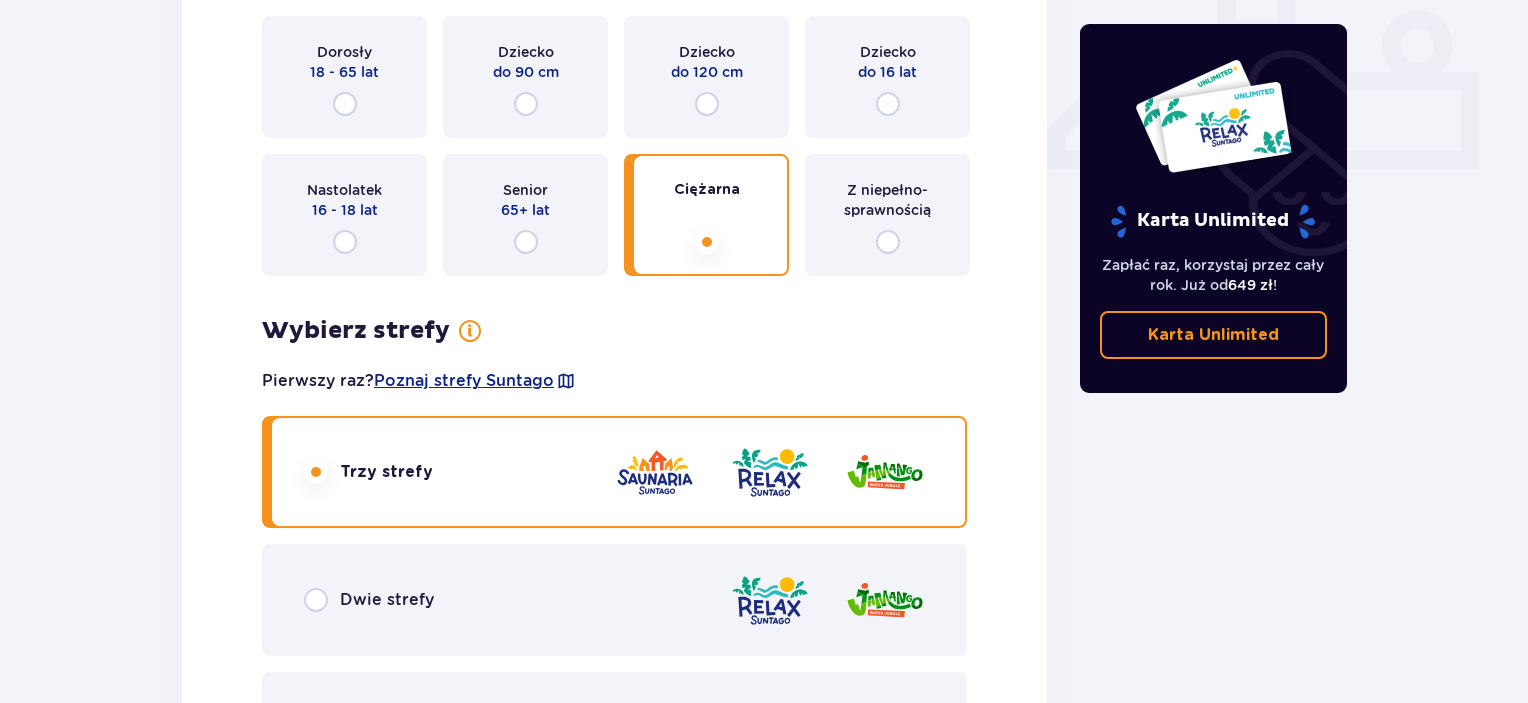 click on "Z niepełno­sprawnością" at bounding box center [887, 215] 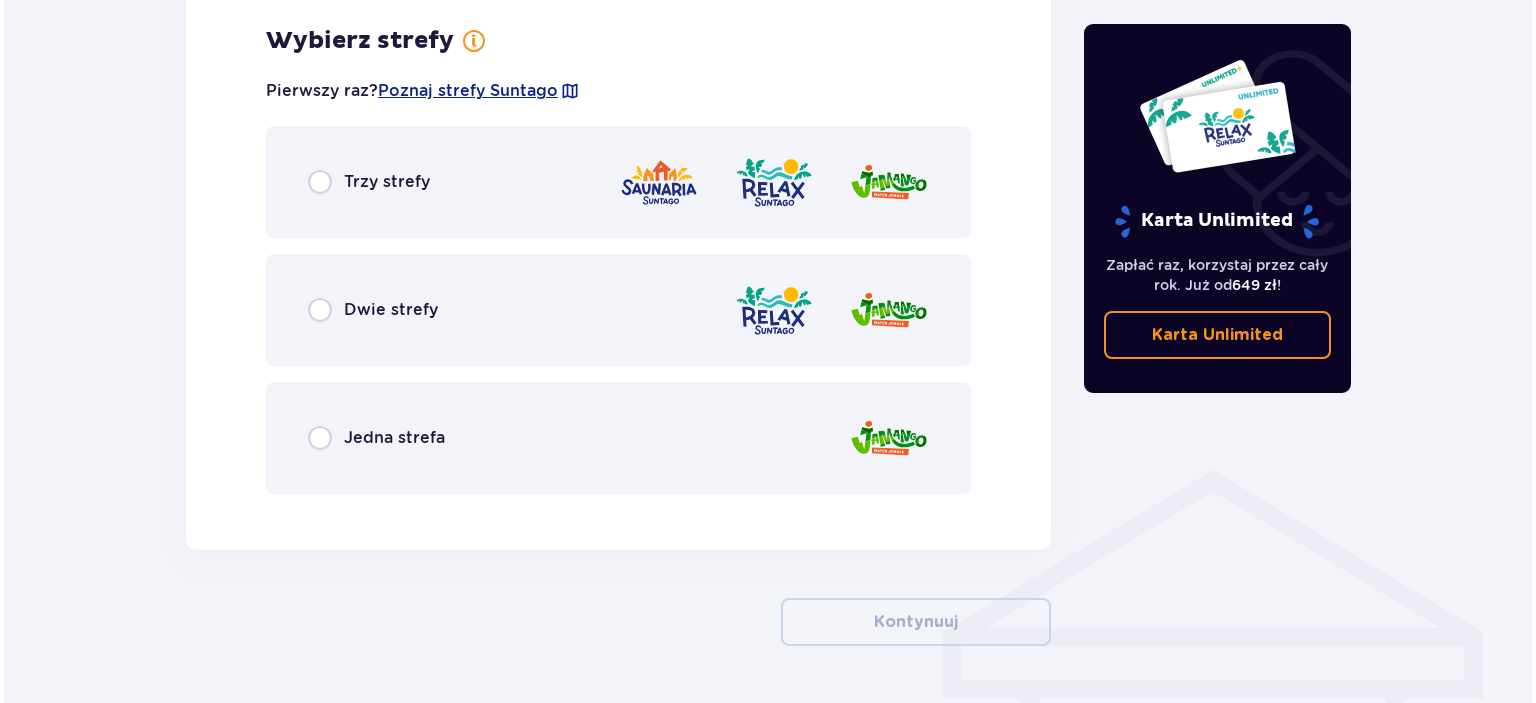 scroll, scrollTop: 1156, scrollLeft: 0, axis: vertical 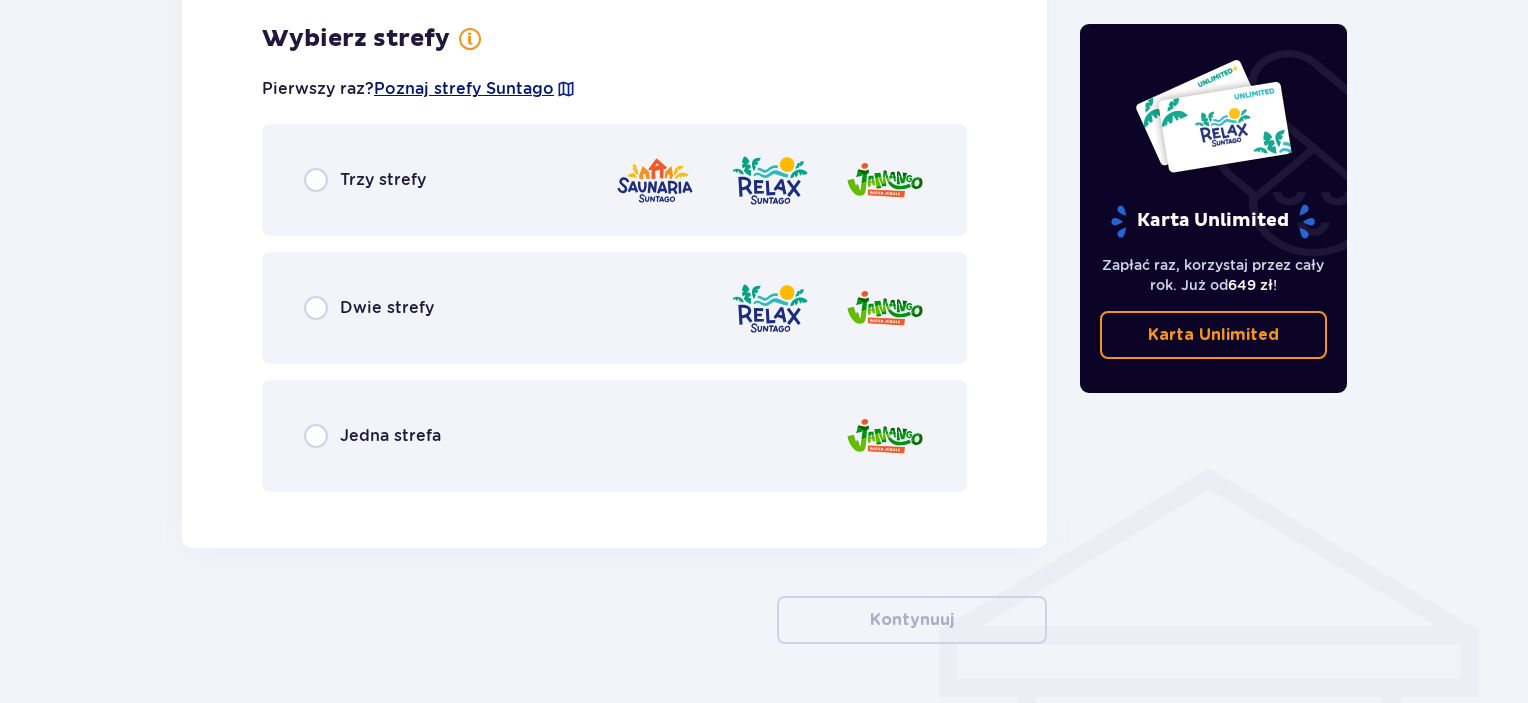 click on "Poznaj strefy Suntago" at bounding box center [464, 89] 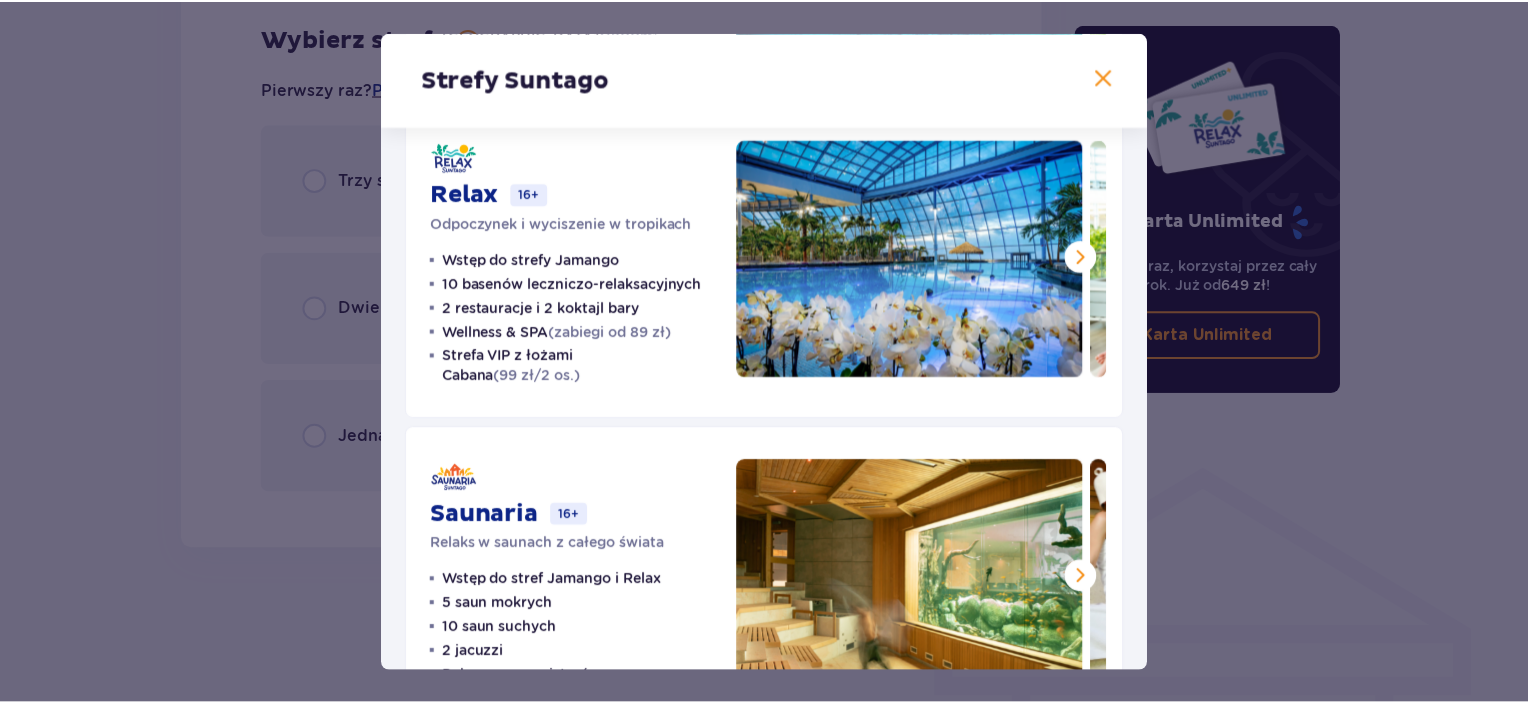 scroll, scrollTop: 445, scrollLeft: 0, axis: vertical 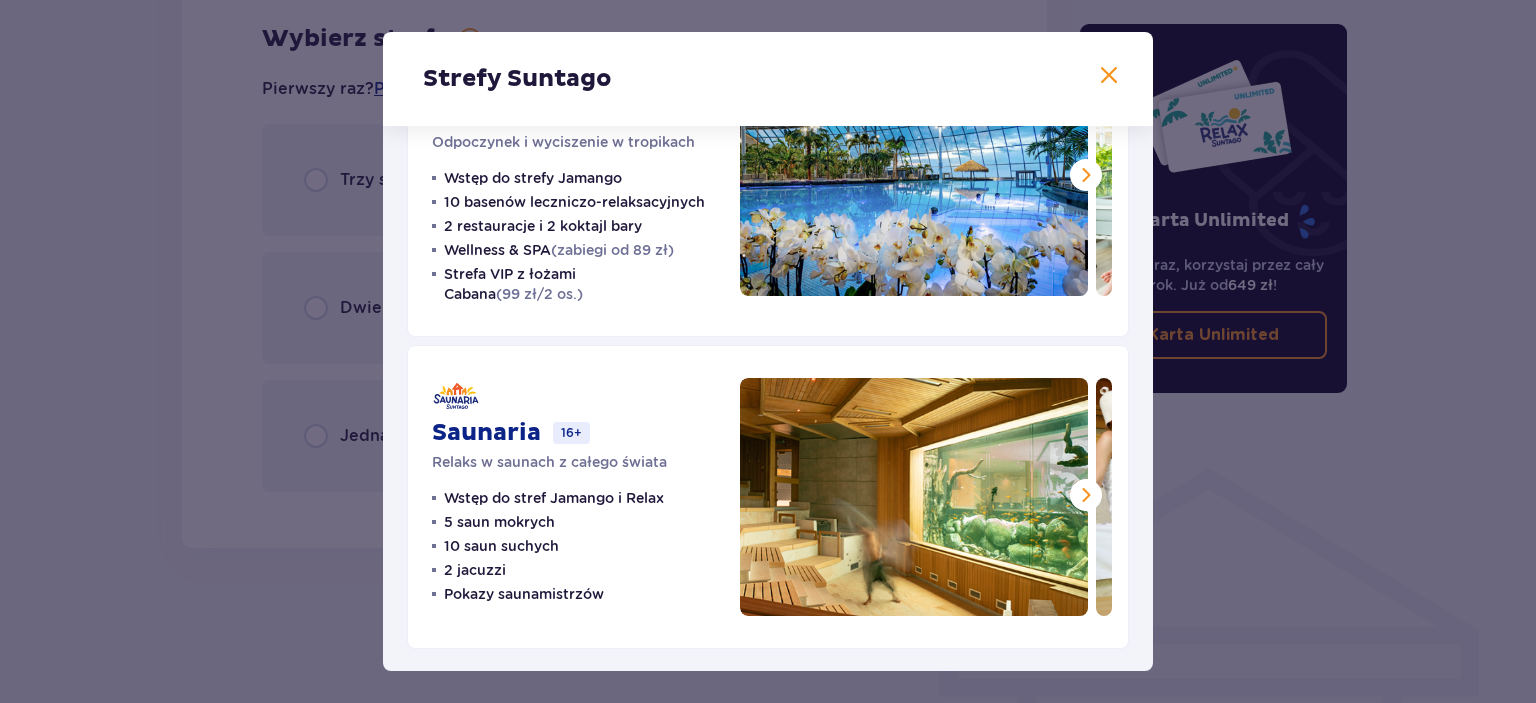 click on "Strefy Suntago Jamango Wodna rozrywka dla całej rodziny 35 zjeżdżalni 7 basenów 5 restauracji Surfing na sztucznej fali  (40 zł/h) Crocodile Island  (1200m² dodatkowej przestrzeni dla dzieci) Relax 16+ Odpoczynek i wyciszenie w tropikach Wstęp do strefy Jamango 10 basenów leczniczo-relaksacyjnych 2 restauracje i 2 koktajl bary Wellness & SPA  (zabiegi od 89 zł) Strefa VIP z łożami Cabana  (99 zł/2 os.) Saunaria 16+ Relaks w saunach z całego świata Wstęp do stref Jamango i Relax 5 saun mokrych 10 saun suchych 2 jacuzzi Pokazy saunamistrzów" at bounding box center (768, 351) 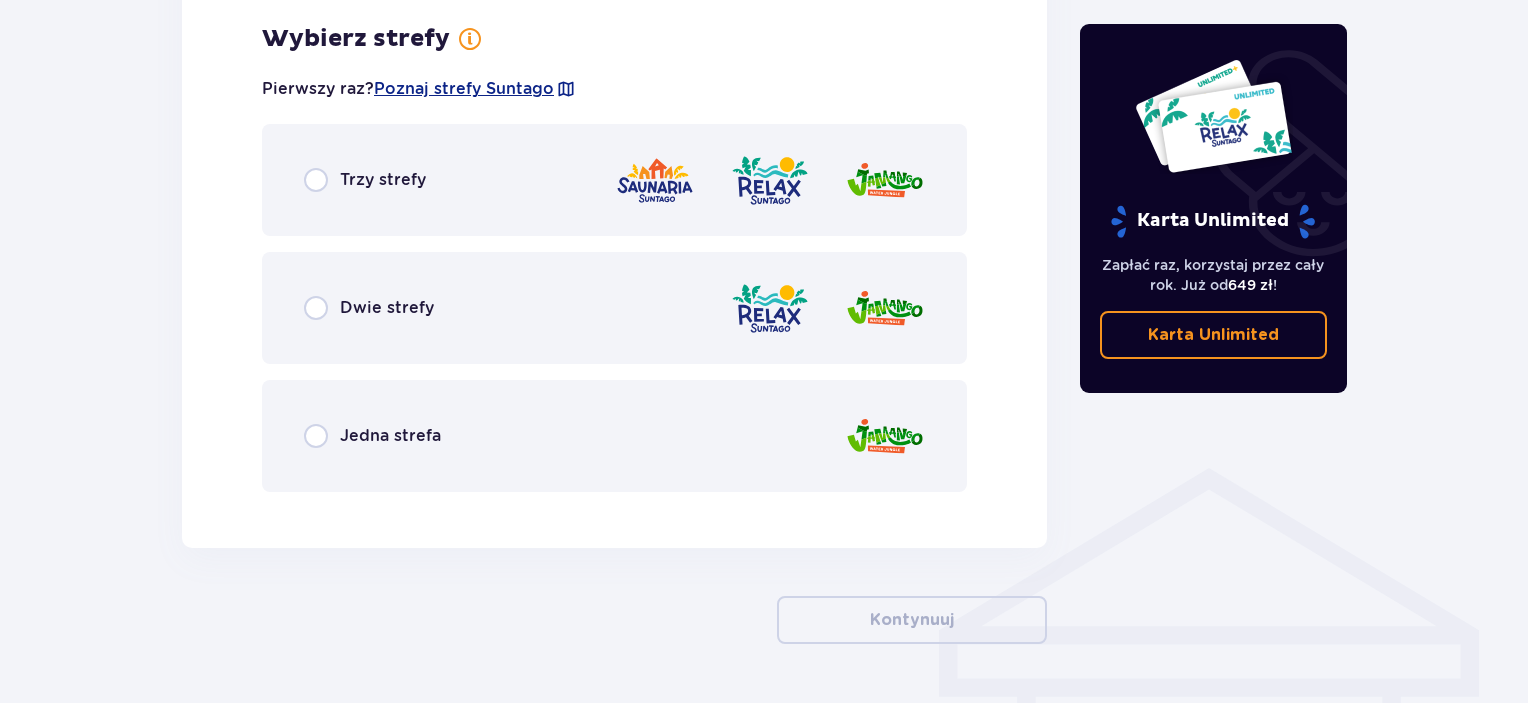 click on "Jedna strefa" at bounding box center [614, 436] 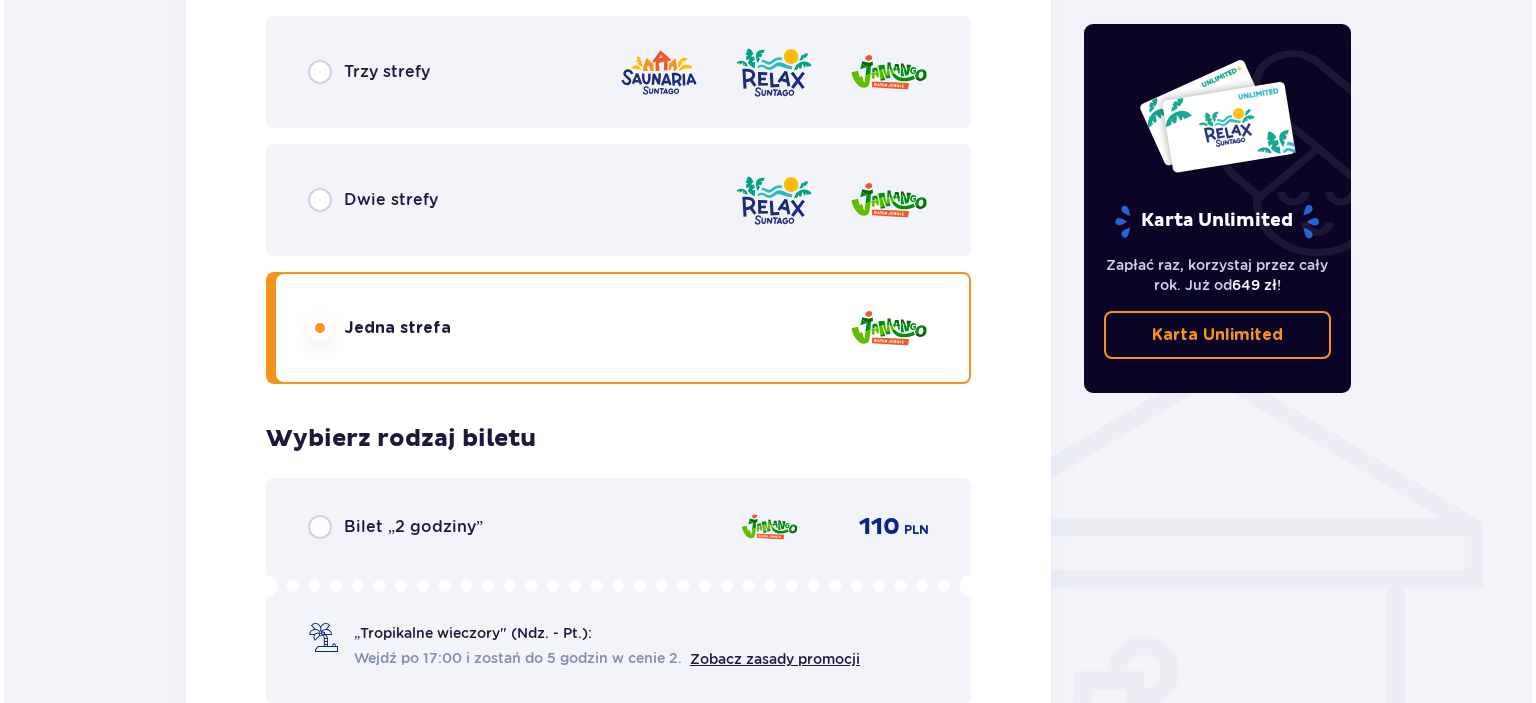 scroll, scrollTop: 730, scrollLeft: 0, axis: vertical 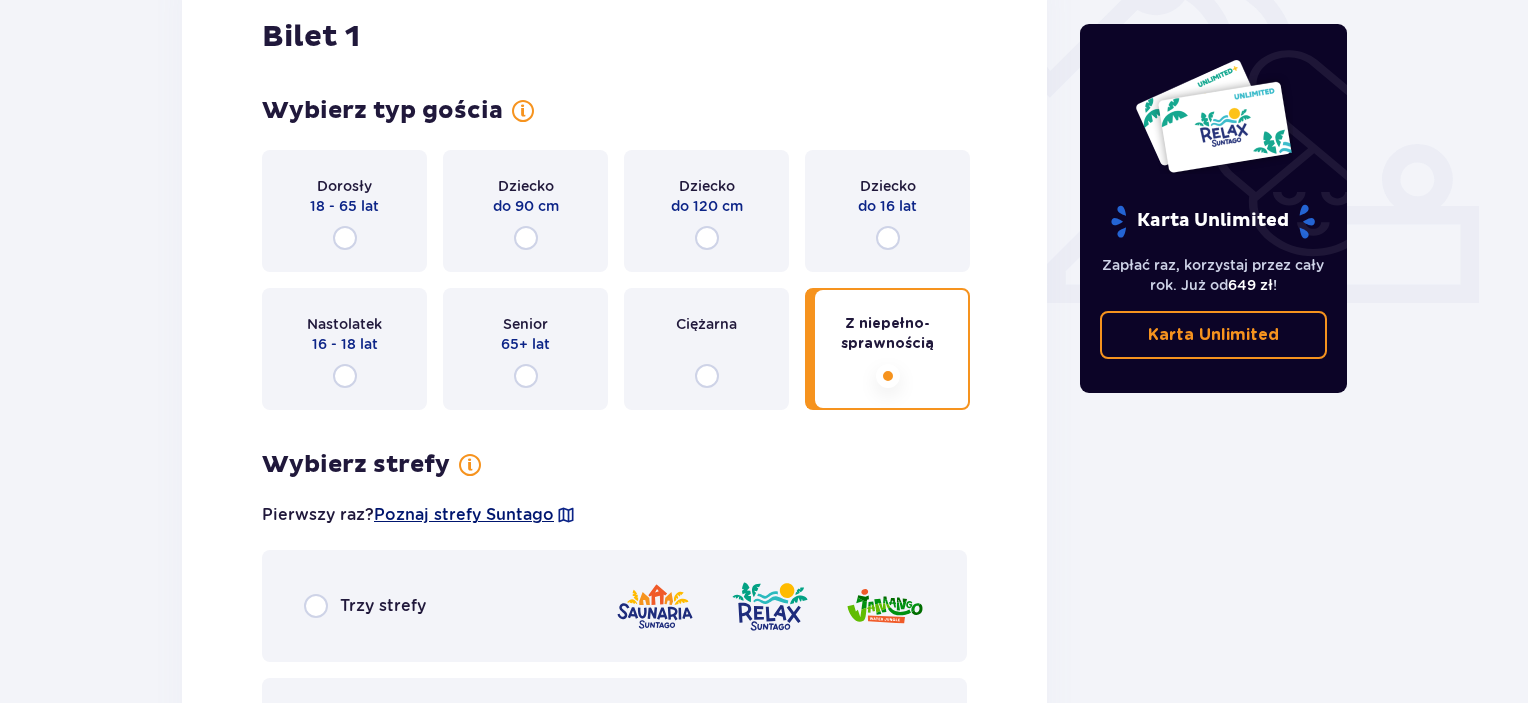 click on "Poznaj strefy Suntago" at bounding box center [464, 515] 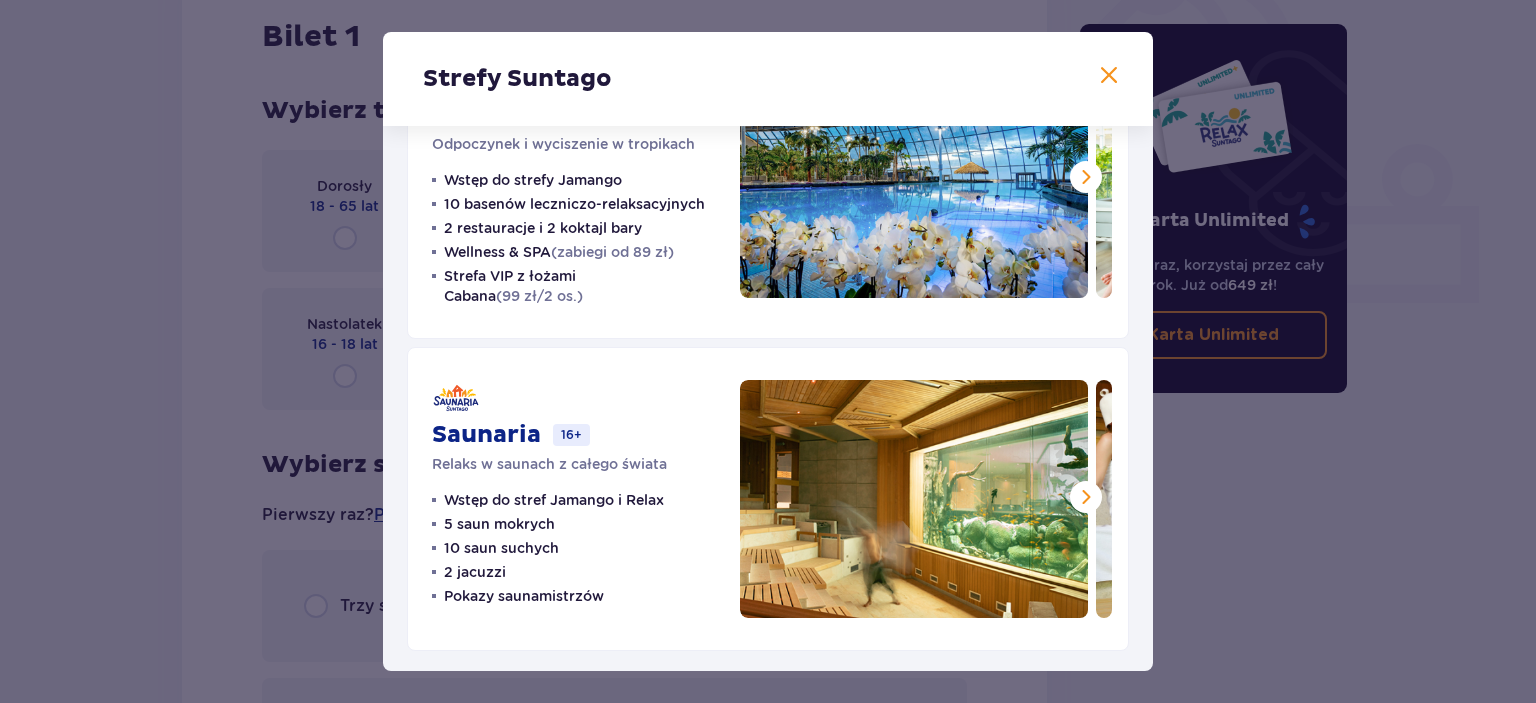 scroll, scrollTop: 445, scrollLeft: 0, axis: vertical 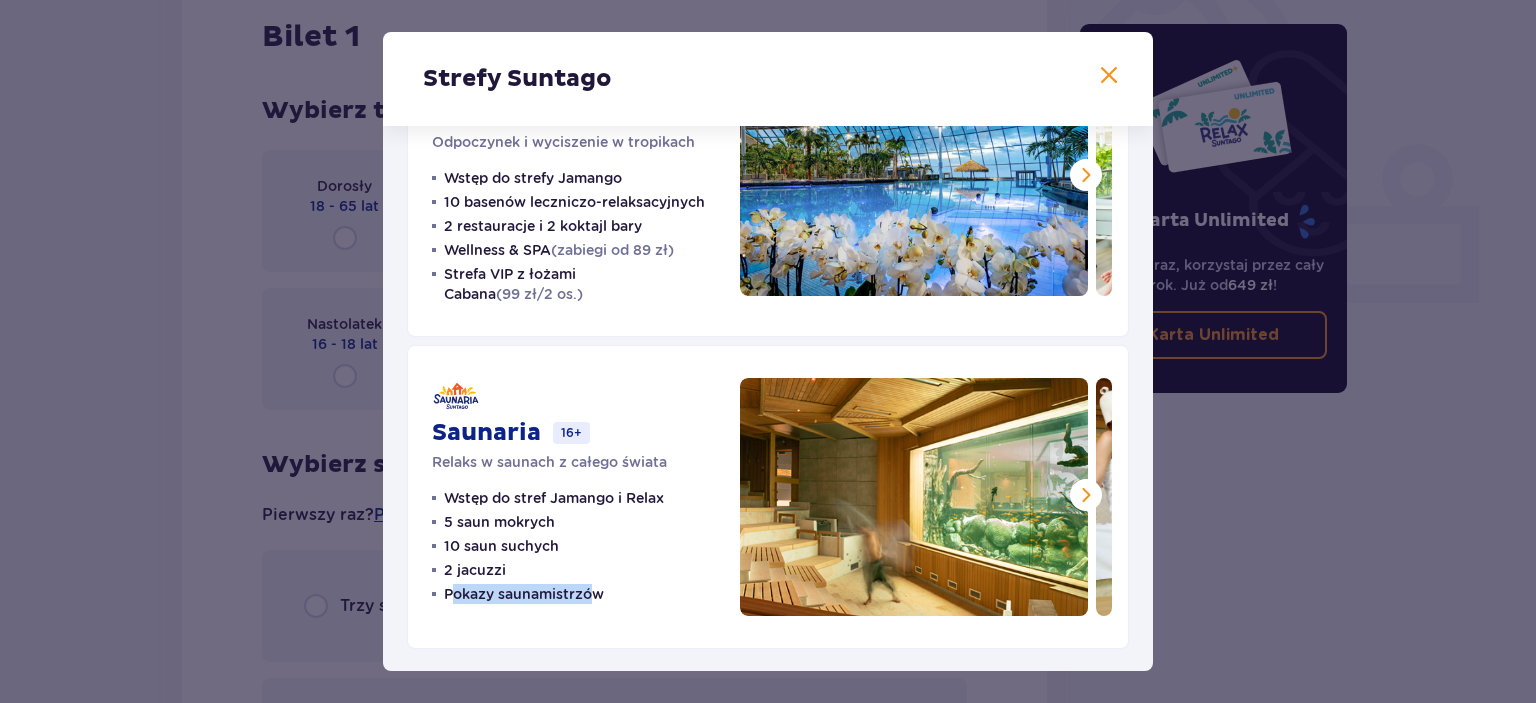 drag, startPoint x: 597, startPoint y: 596, endPoint x: 451, endPoint y: 593, distance: 146.03082 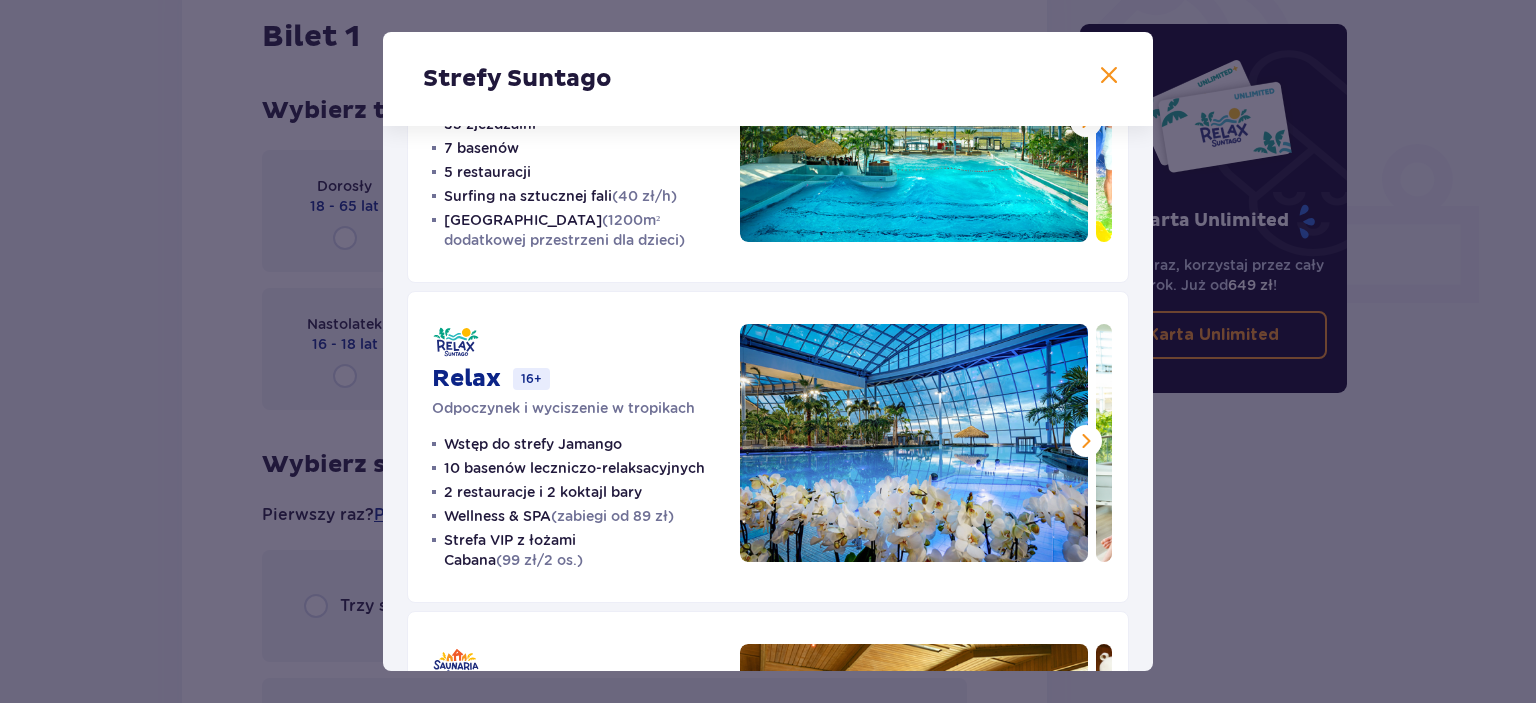 click at bounding box center [1086, 441] 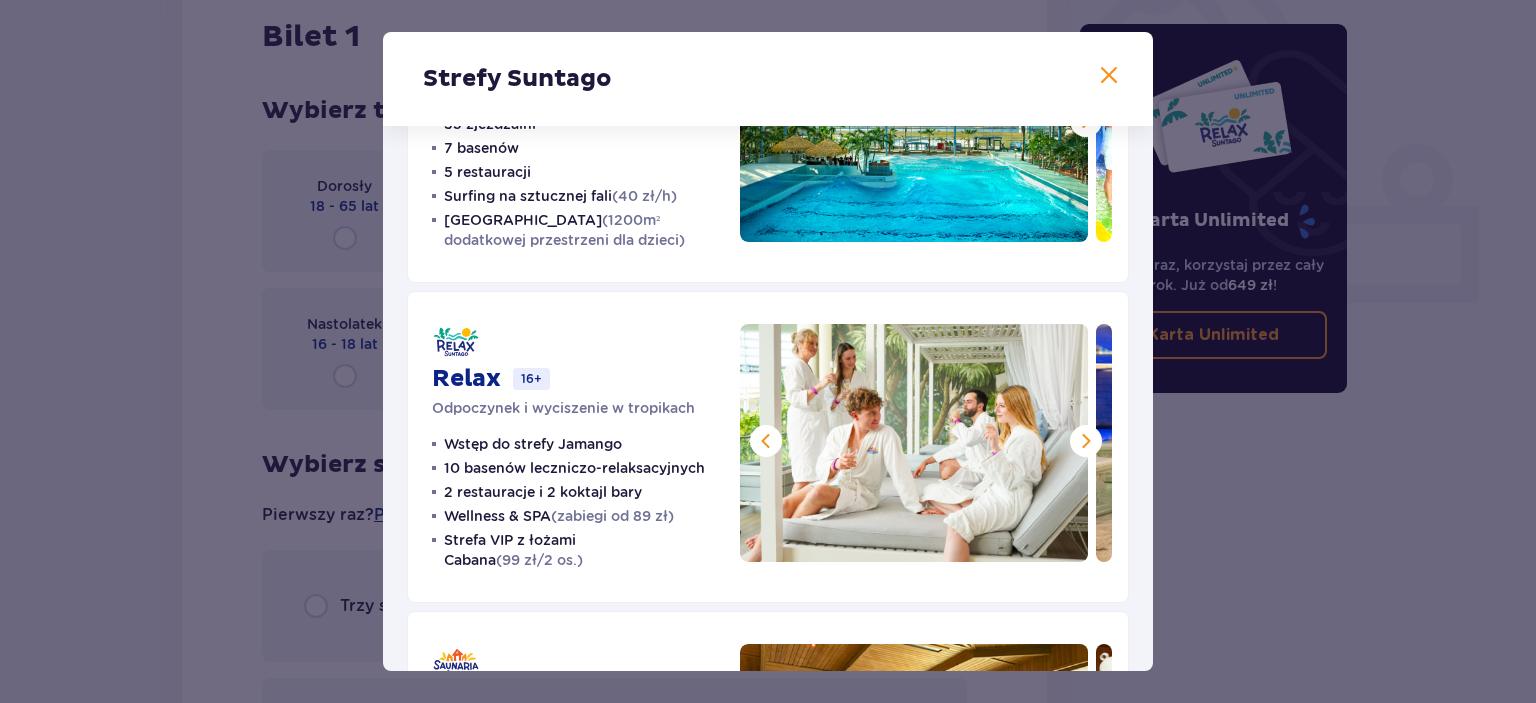 click at bounding box center [1086, 441] 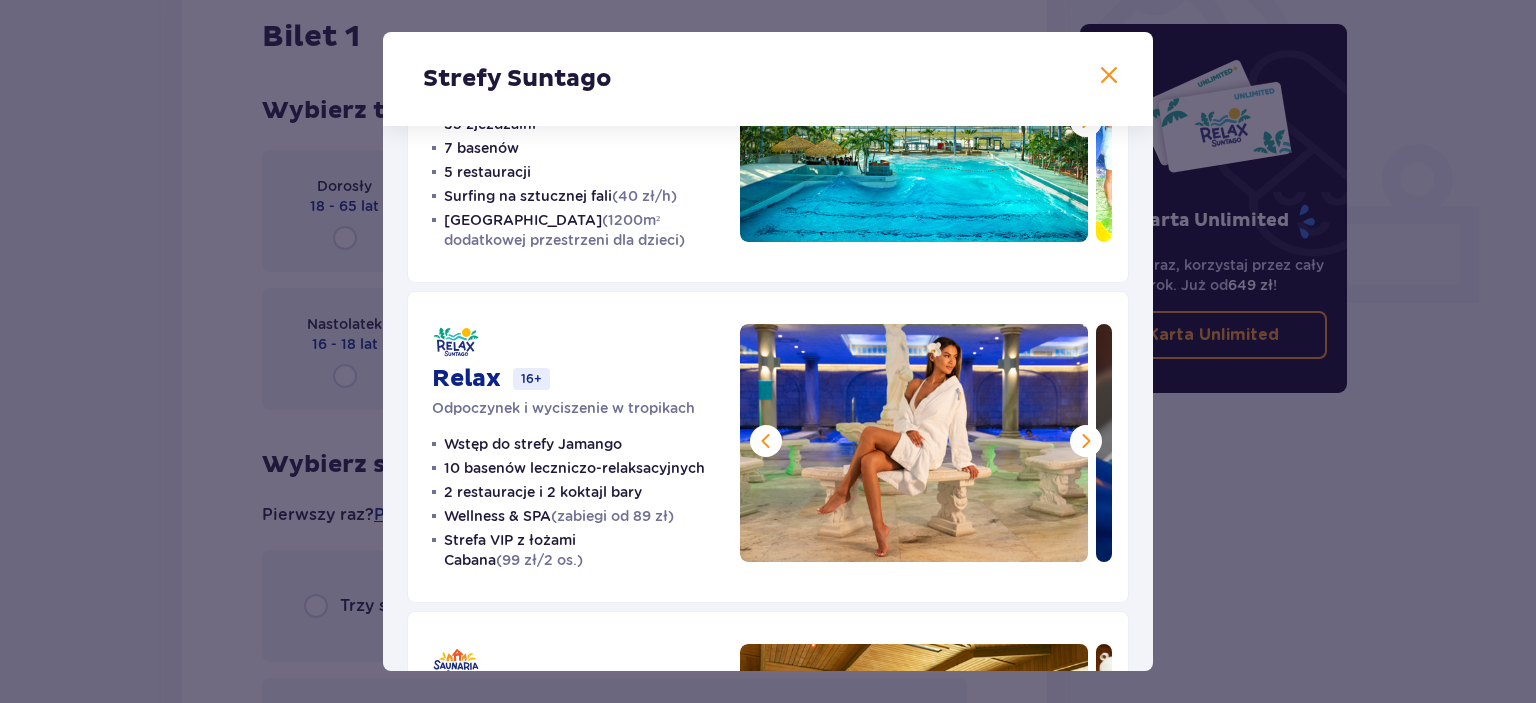 click at bounding box center [1086, 441] 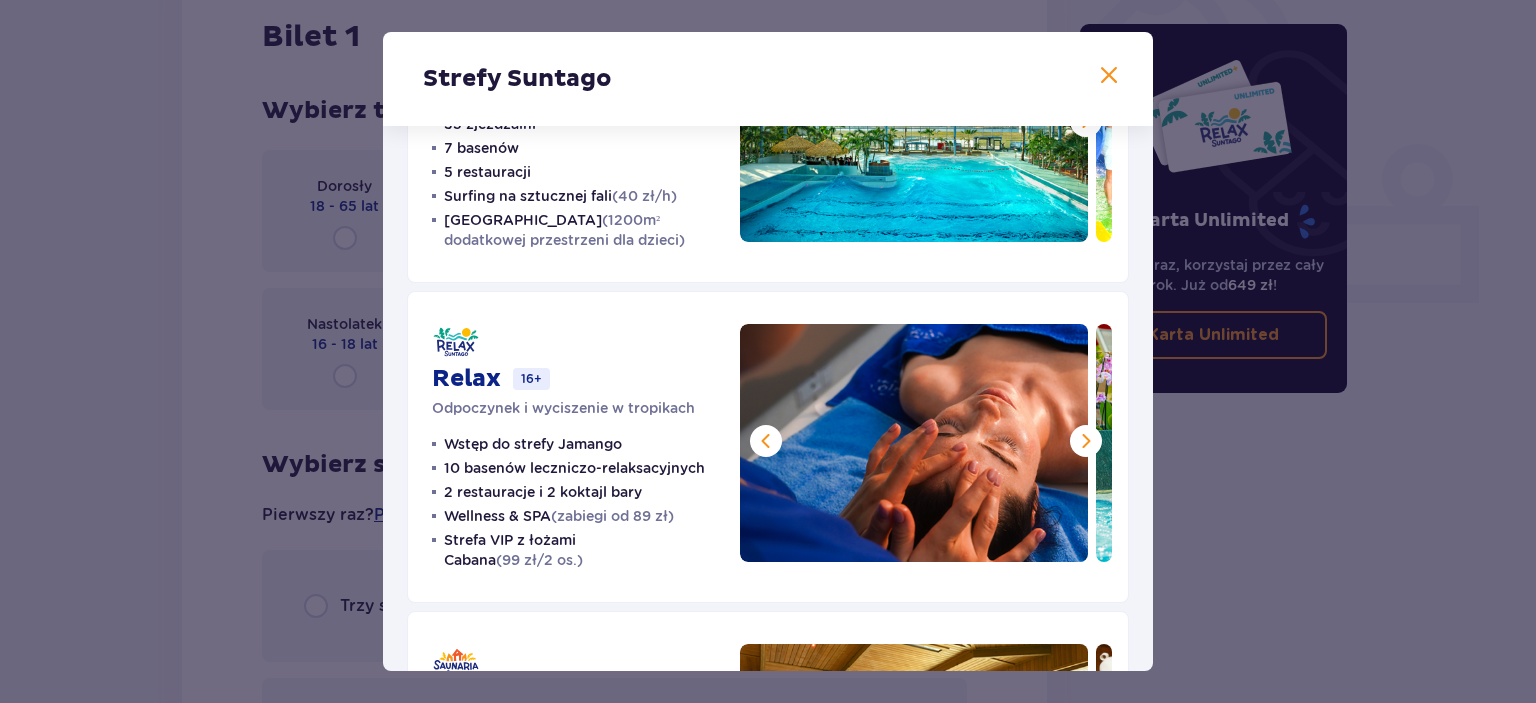 click at bounding box center (1086, 441) 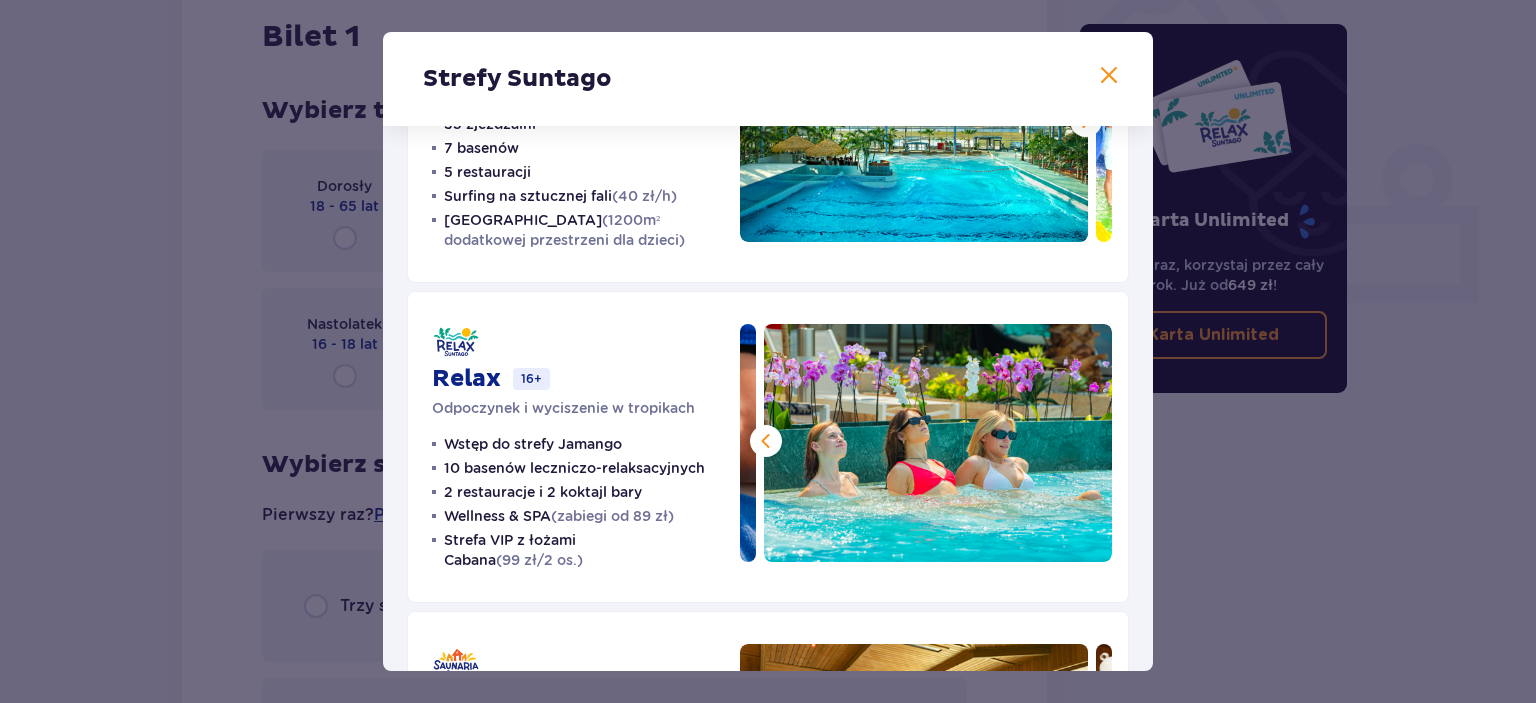 click at bounding box center (938, 443) 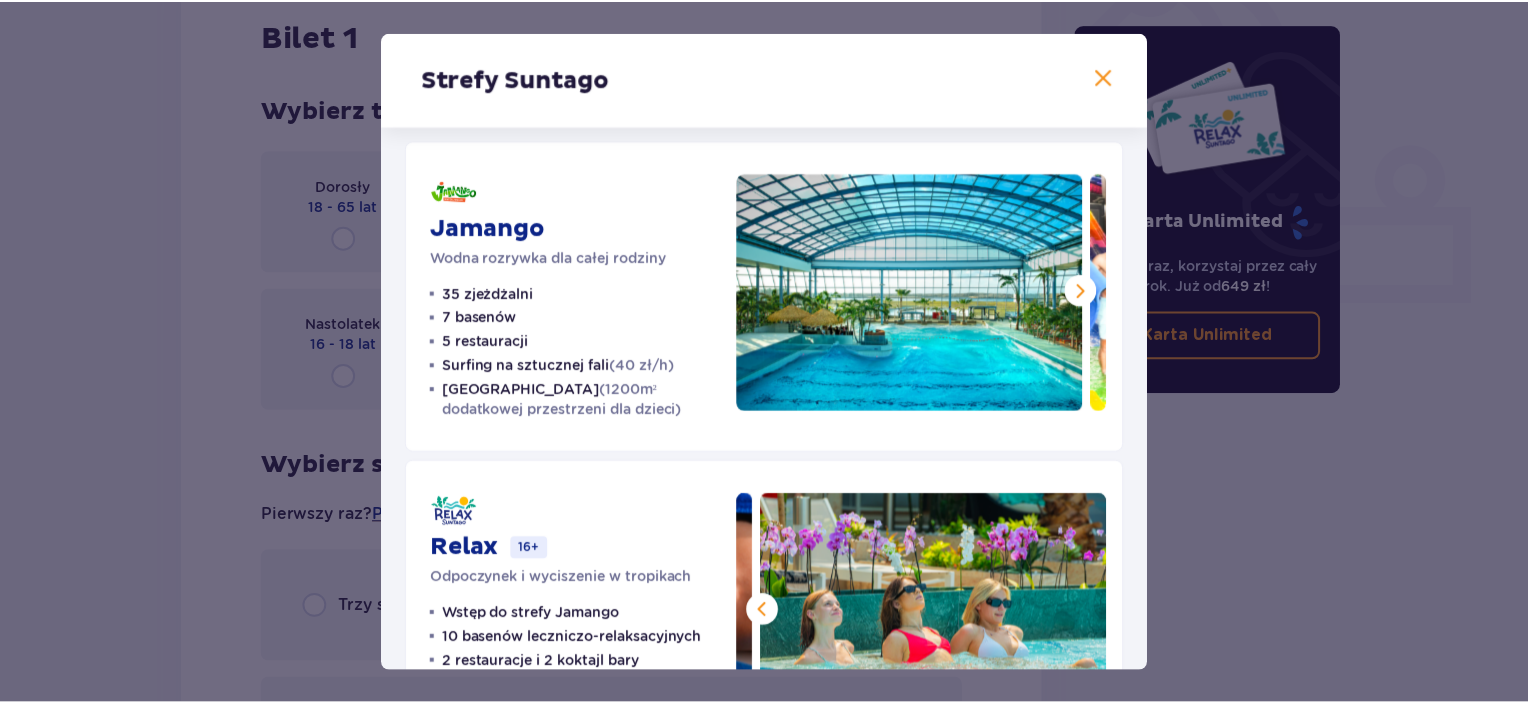scroll, scrollTop: 0, scrollLeft: 0, axis: both 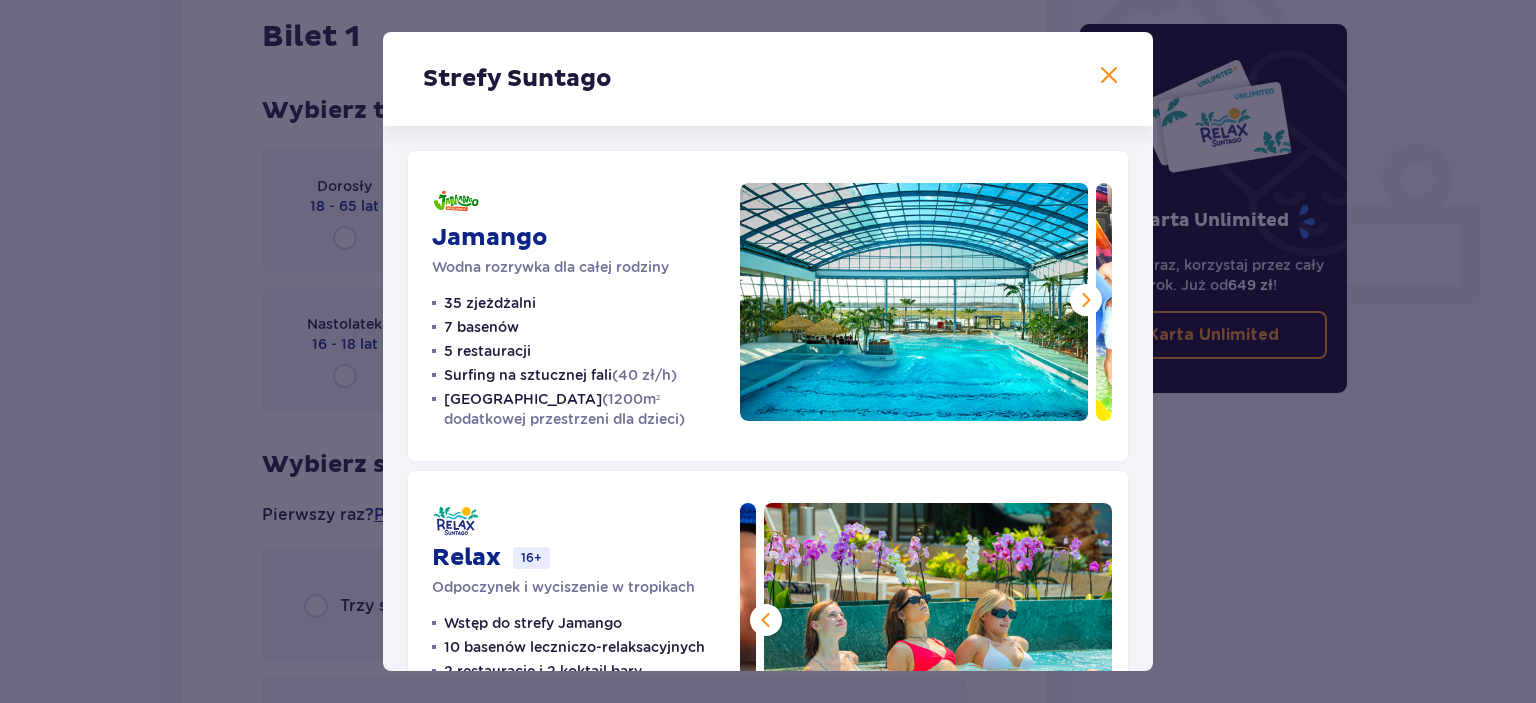 click on "Strefy Suntago Jamango Wodna rozrywka dla całej rodziny 35 zjeżdżalni 7 basenów 5 restauracji Surfing na sztucznej fali  (40 zł/h) Crocodile Island  (1200m² dodatkowej przestrzeni dla dzieci) Relax 16+ Odpoczynek i wyciszenie w tropikach Wstęp do strefy Jamango 10 basenów leczniczo-relaksacyjnych 2 restauracje i 2 koktajl bary Wellness & SPA  (zabiegi od 89 zł) Strefa VIP z łożami Cabana  (99 zł/2 os.) Saunaria 16+ Relaks w saunach z całego świata Wstęp do stref Jamango i Relax 5 saun mokrych 10 saun suchych 2 jacuzzi Pokazy saunamistrzów" at bounding box center (768, 351) 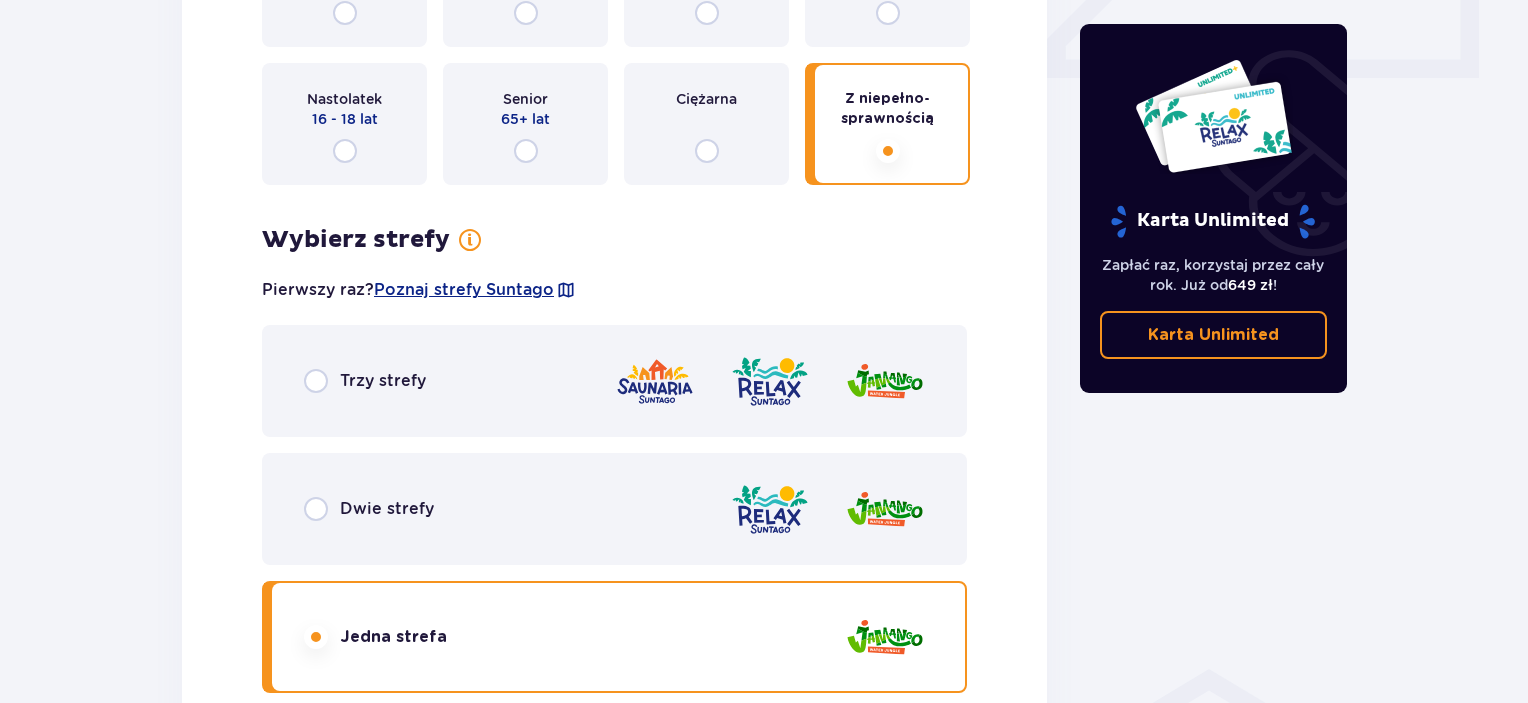 scroll, scrollTop: 1130, scrollLeft: 0, axis: vertical 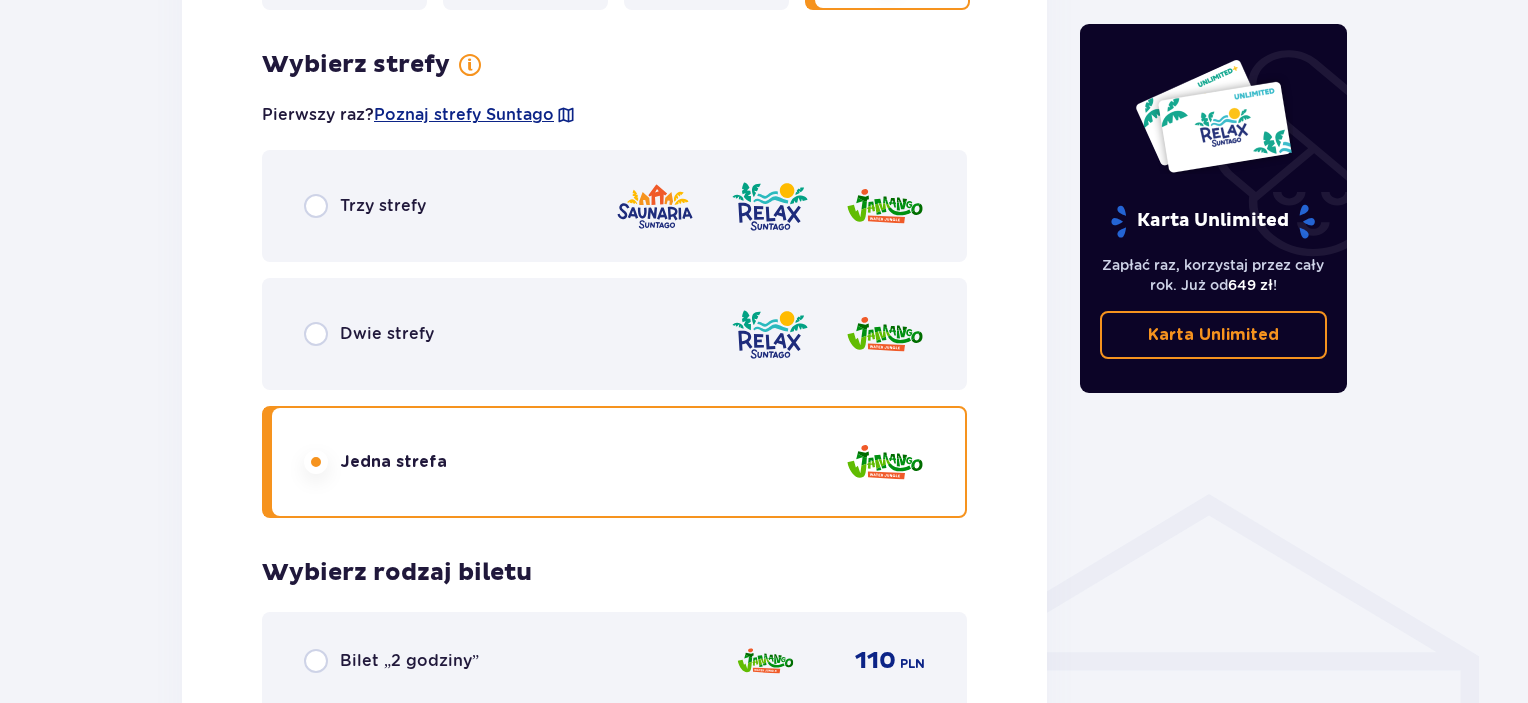 click on "Dwie strefy" at bounding box center [614, 334] 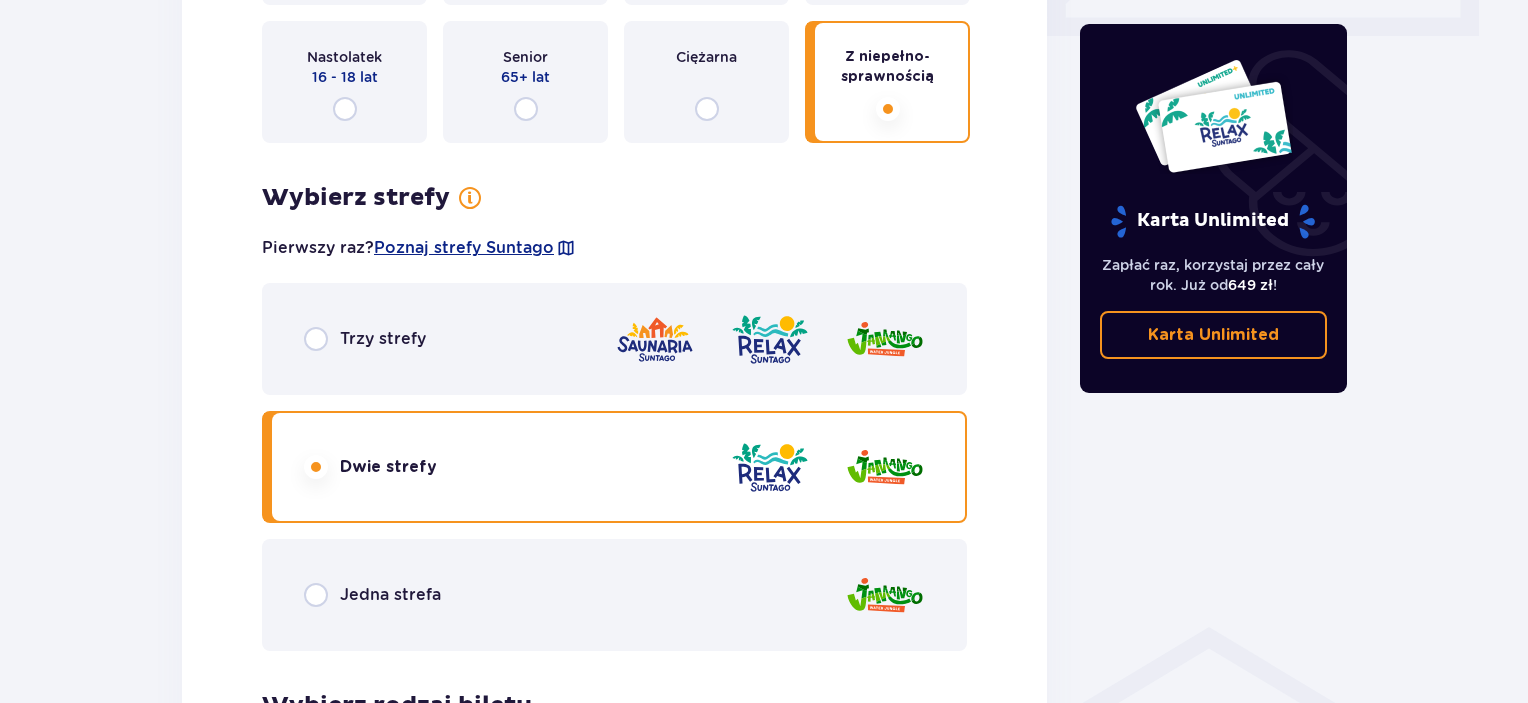 scroll, scrollTop: 597, scrollLeft: 0, axis: vertical 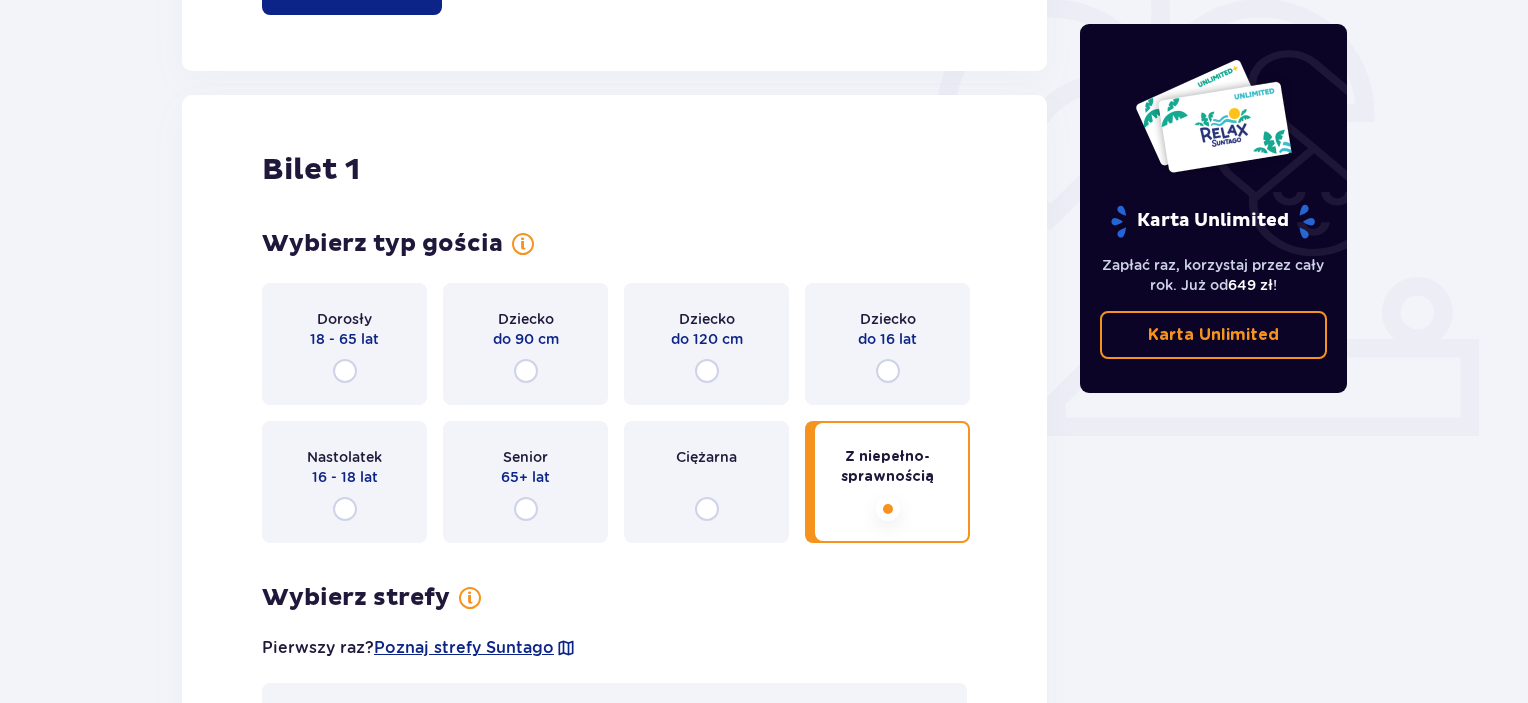 click on "Dorosły 18 - 65 lat" at bounding box center (344, 344) 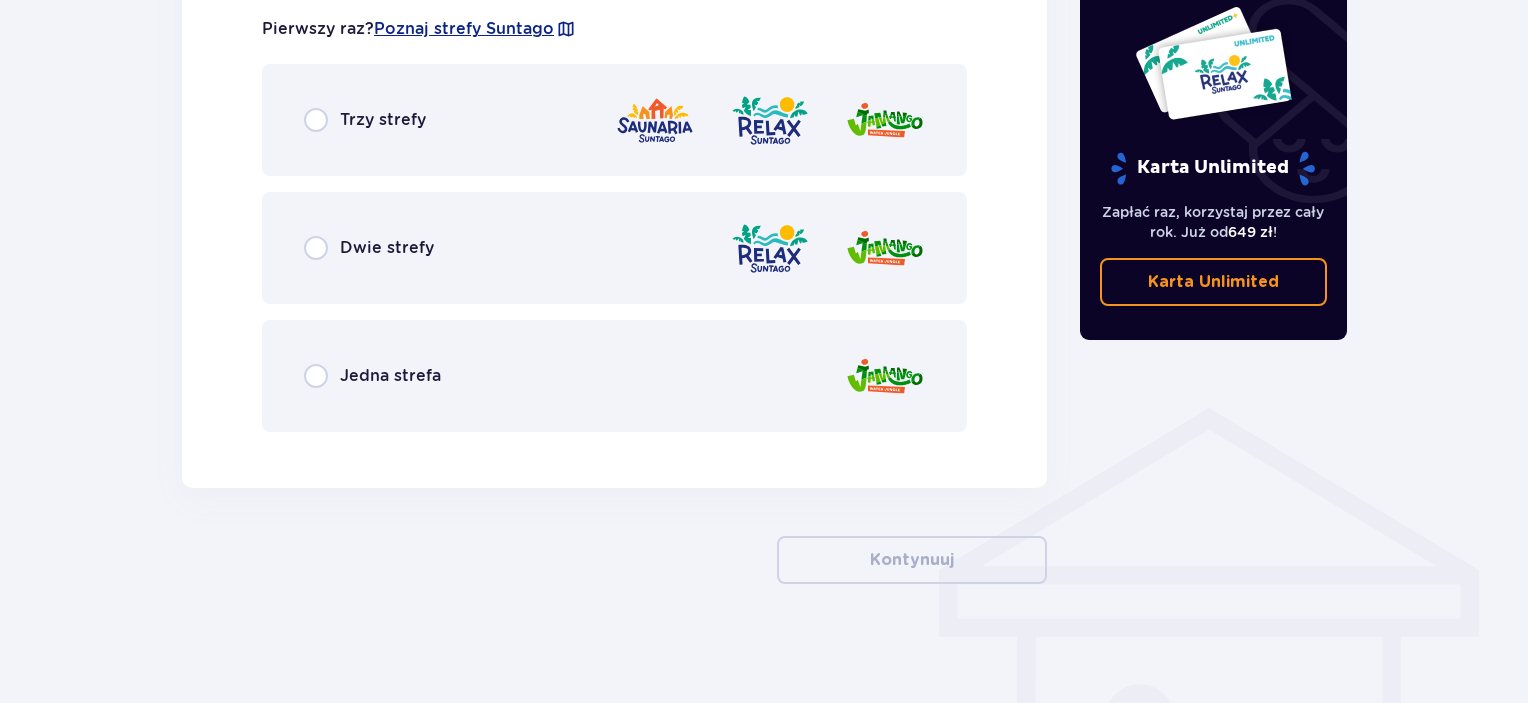 click on "Dwie strefy" at bounding box center [614, 248] 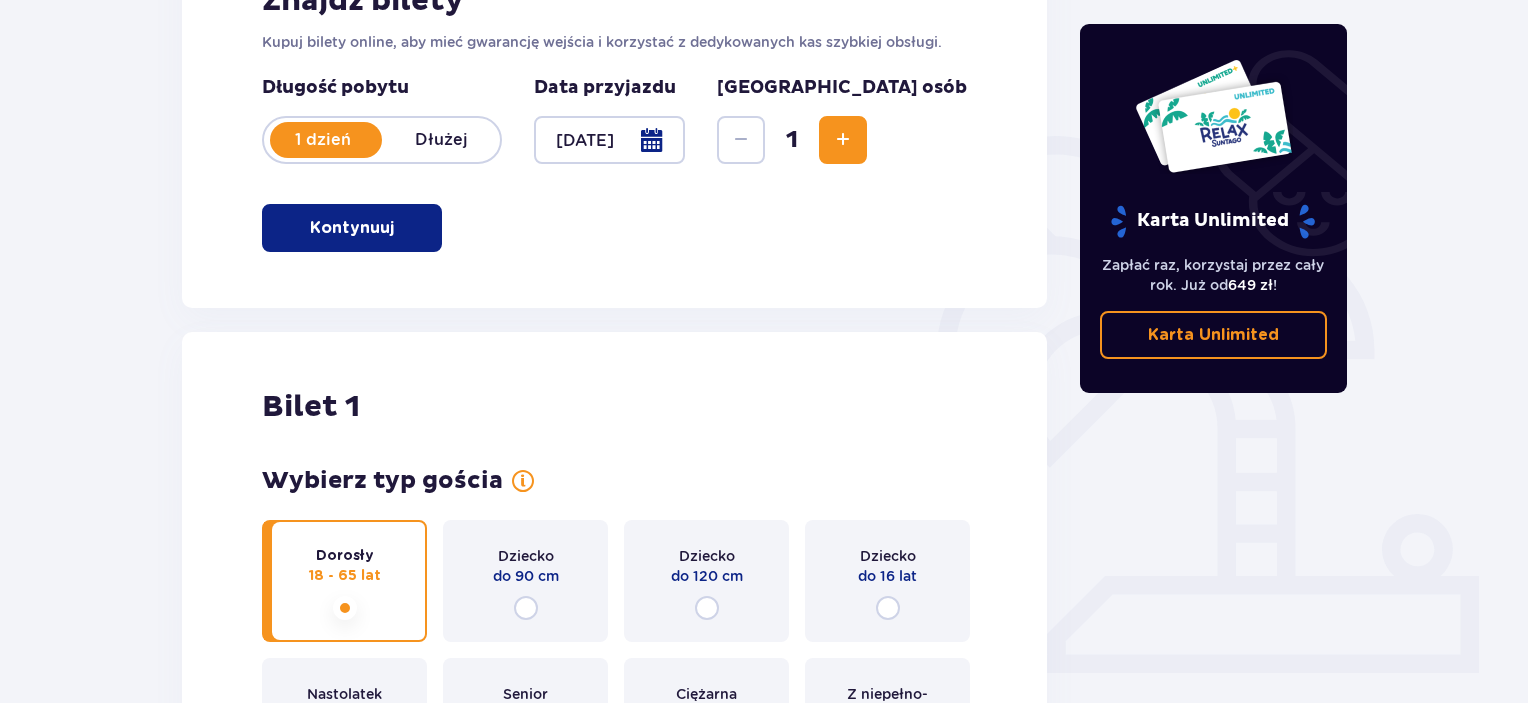 scroll, scrollTop: 330, scrollLeft: 0, axis: vertical 